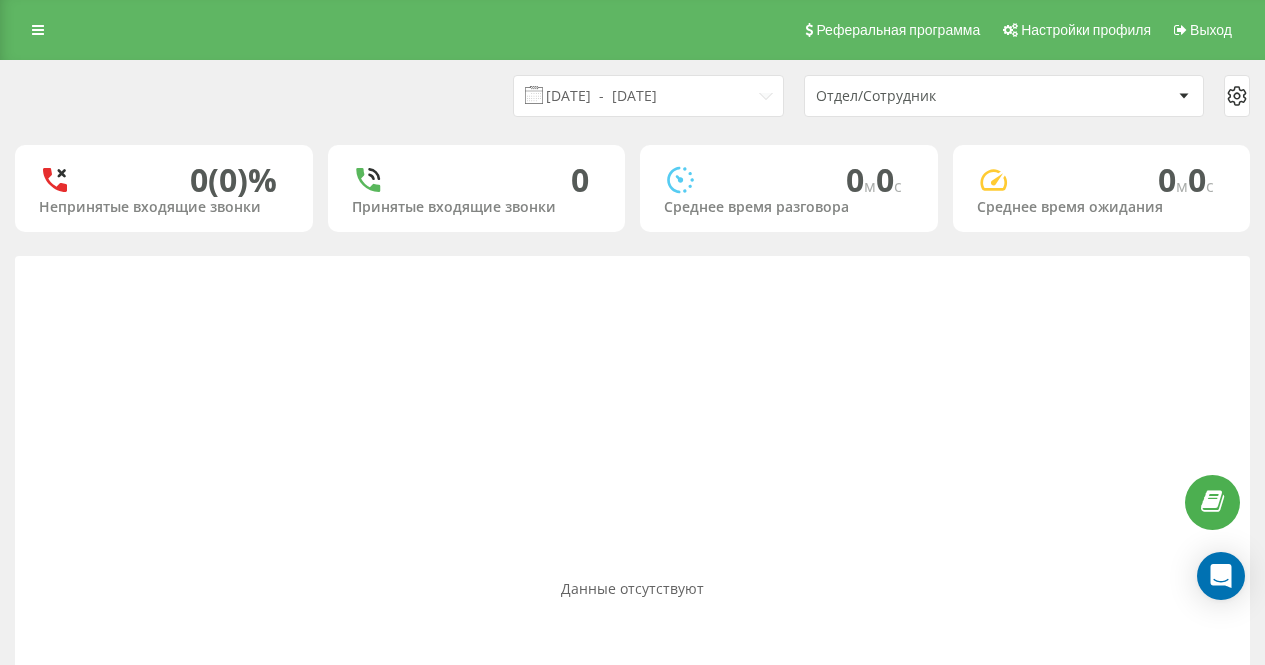 scroll, scrollTop: 0, scrollLeft: 0, axis: both 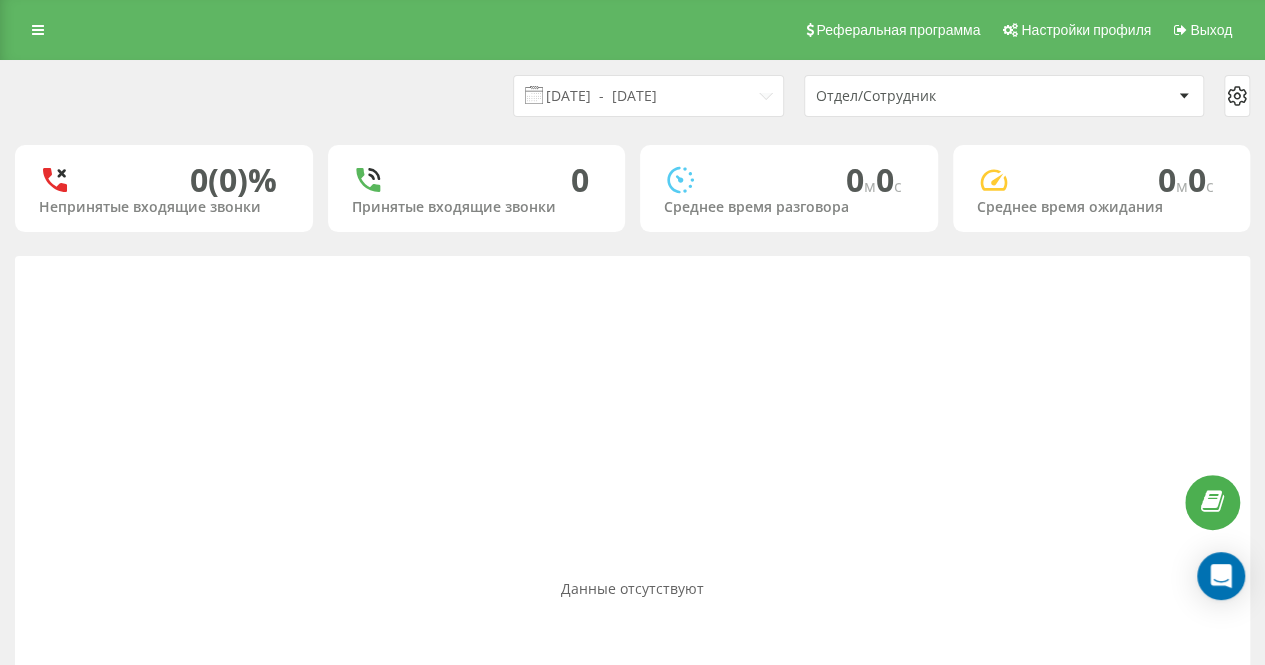 click on "[DATE]  -  [DATE] Отдел/Сотрудник" at bounding box center [632, 96] 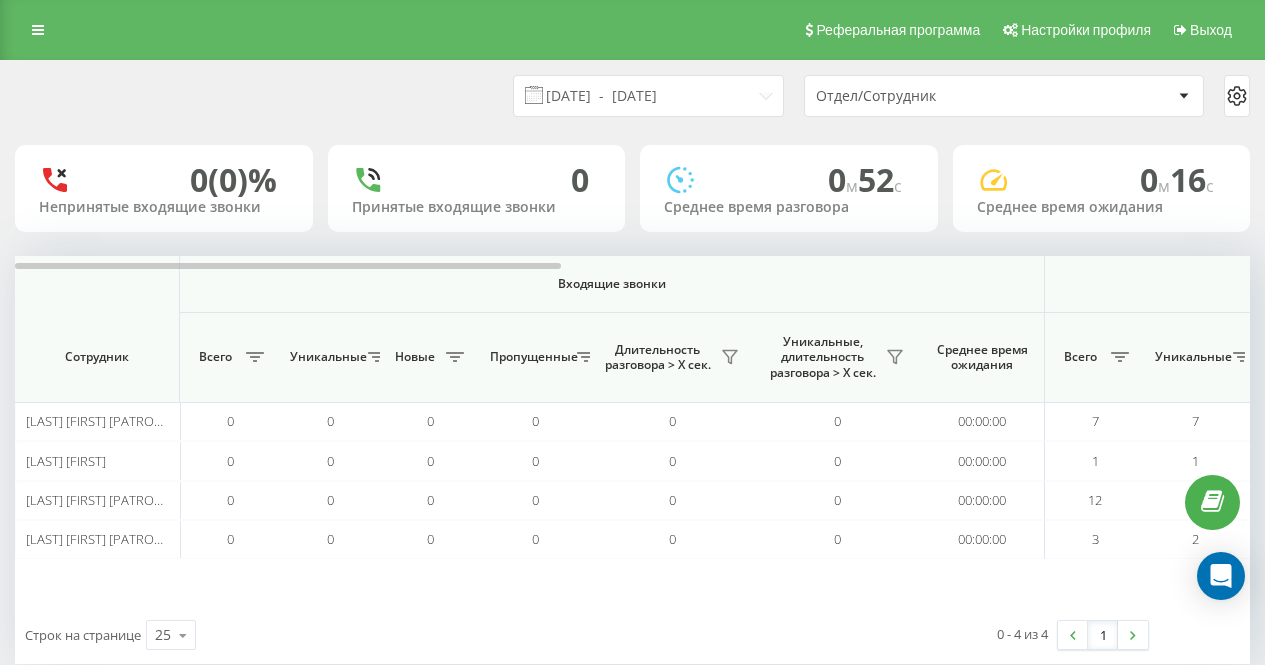 scroll, scrollTop: 0, scrollLeft: 0, axis: both 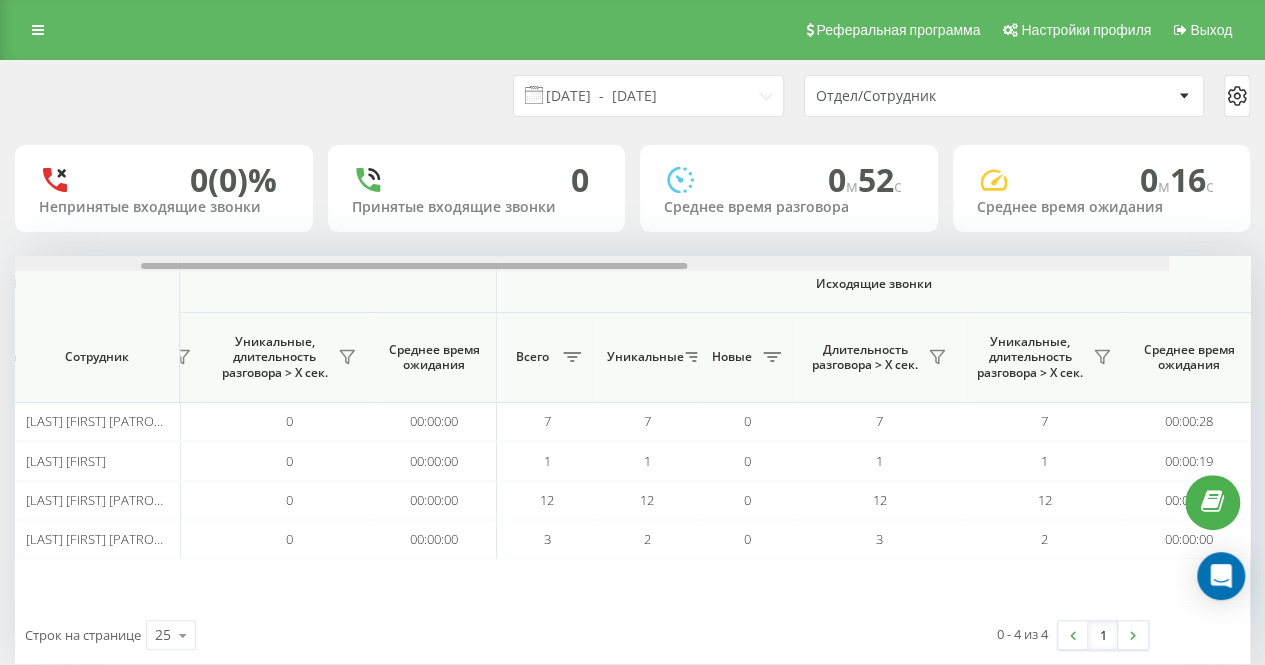 drag, startPoint x: 428, startPoint y: 266, endPoint x: 670, endPoint y: 273, distance: 242.10121 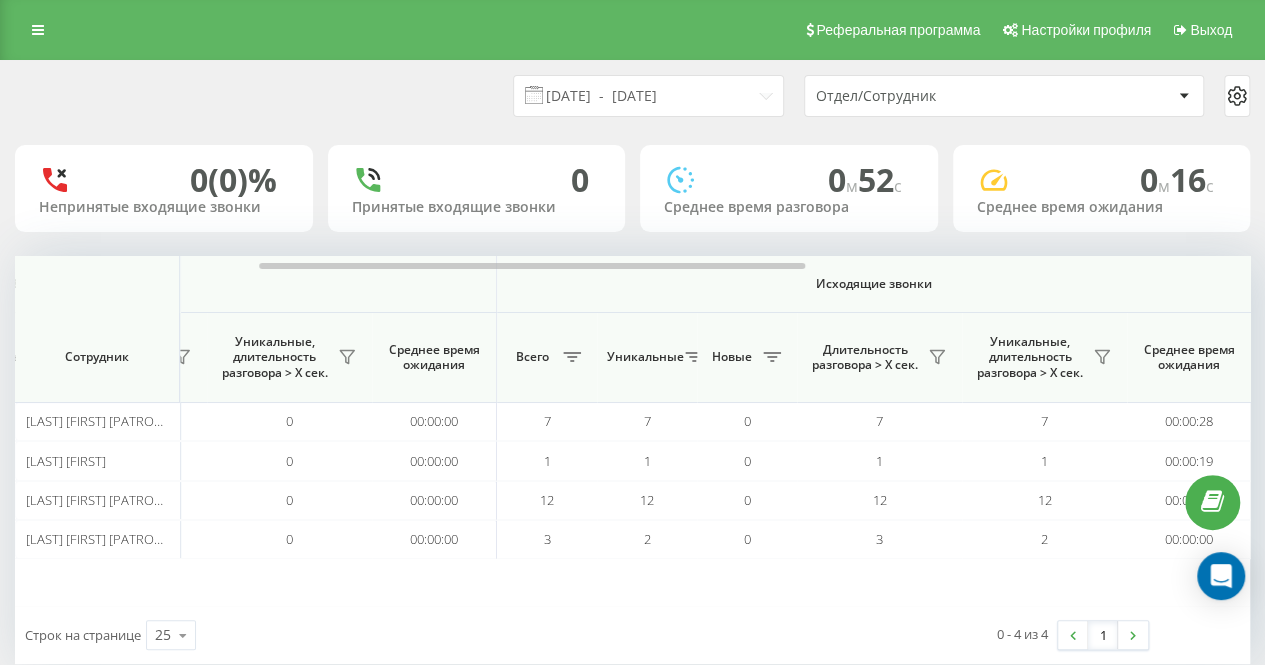 click on "0" at bounding box center [477, 180] 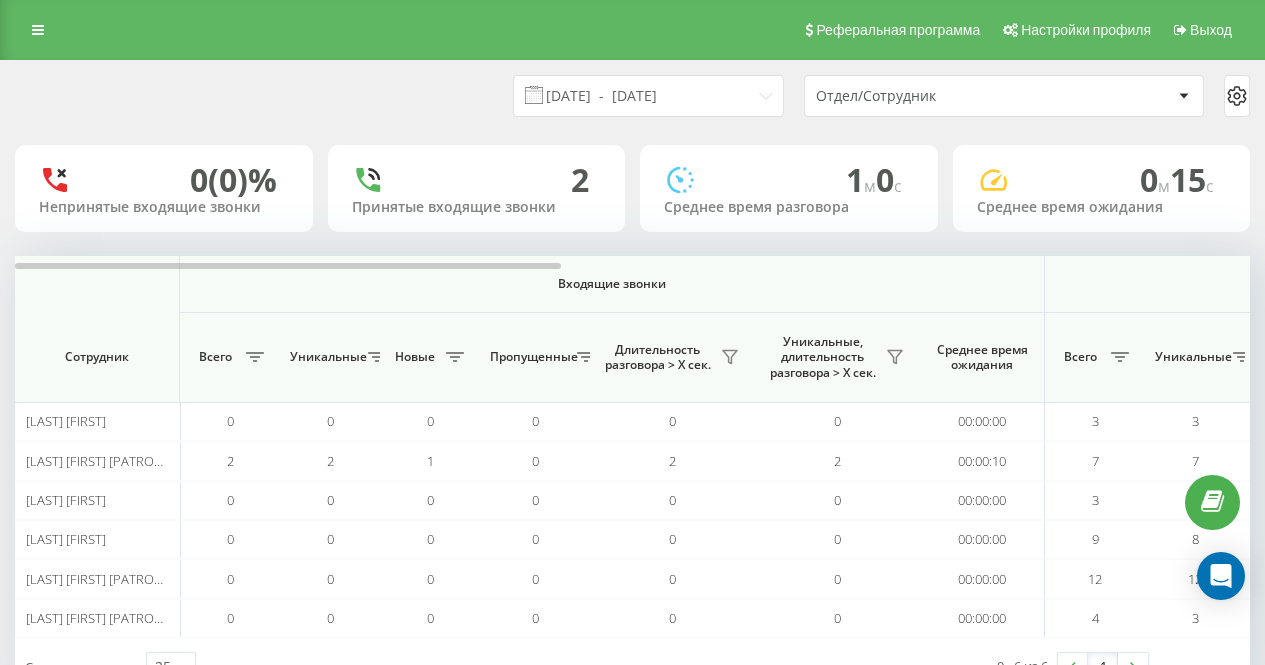 scroll, scrollTop: 0, scrollLeft: 0, axis: both 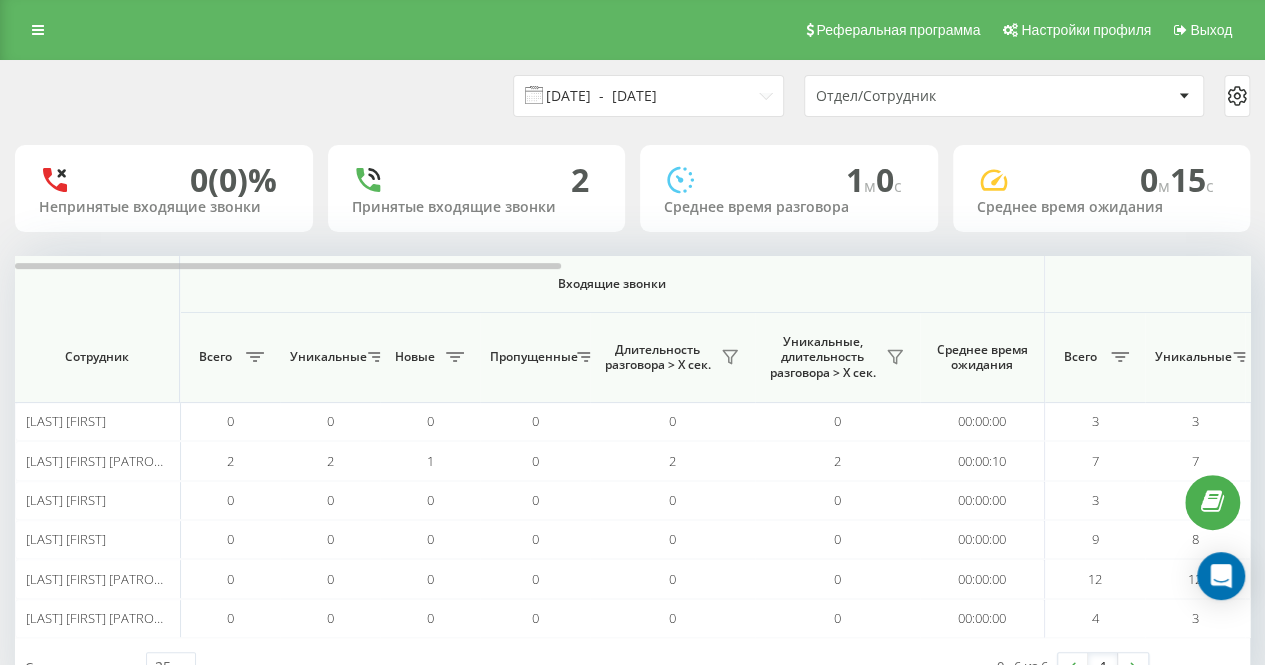 click on "[DATE]  -  [DATE]" at bounding box center (648, 96) 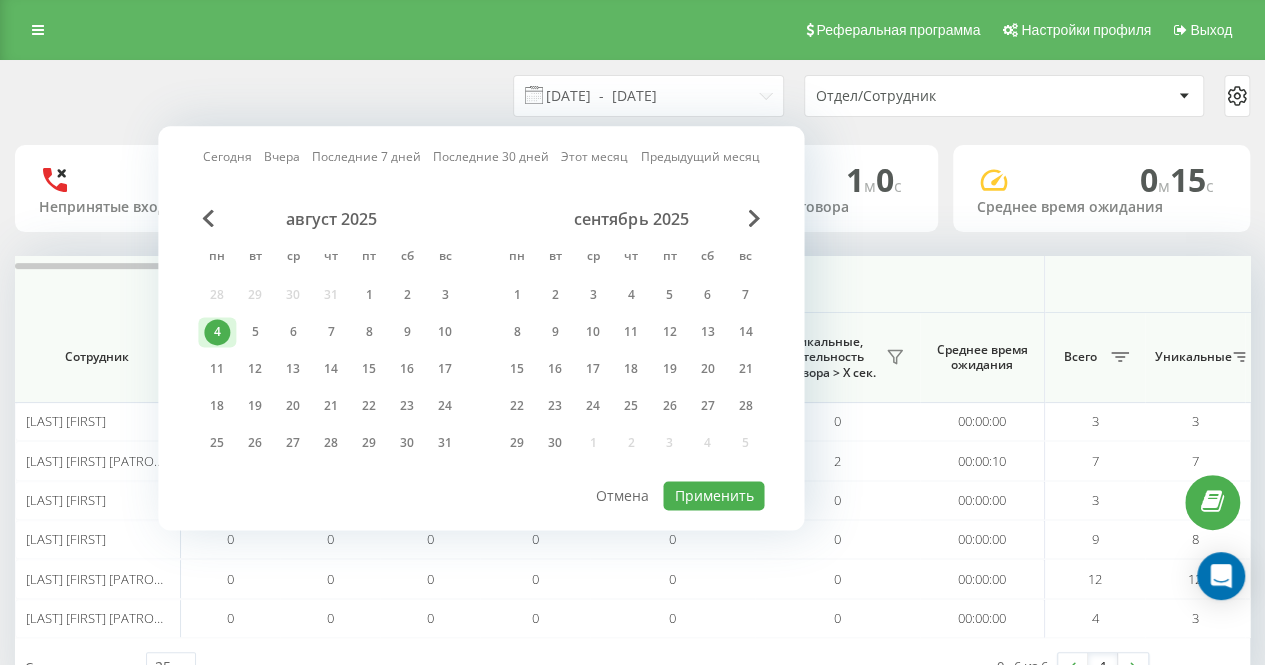 click on "[DATE]  -  [DATE] Отдел/Сотрудник" at bounding box center (632, 96) 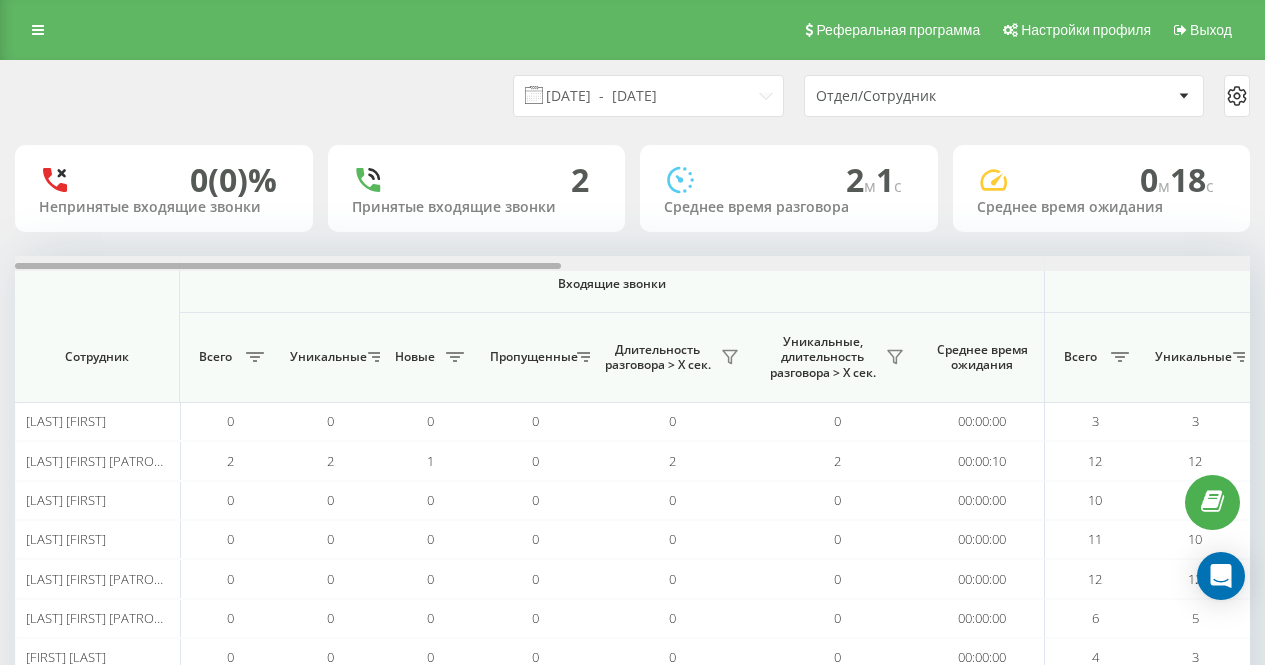 scroll, scrollTop: 0, scrollLeft: 0, axis: both 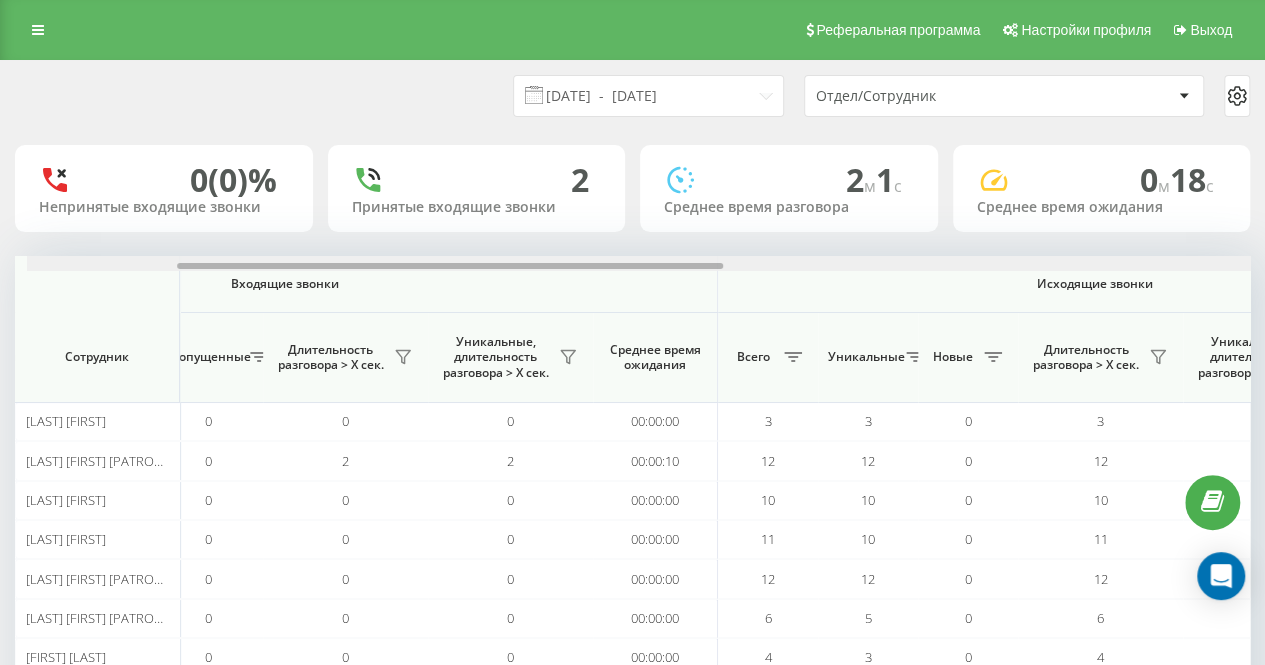 drag, startPoint x: 478, startPoint y: 263, endPoint x: 628, endPoint y: 263, distance: 150 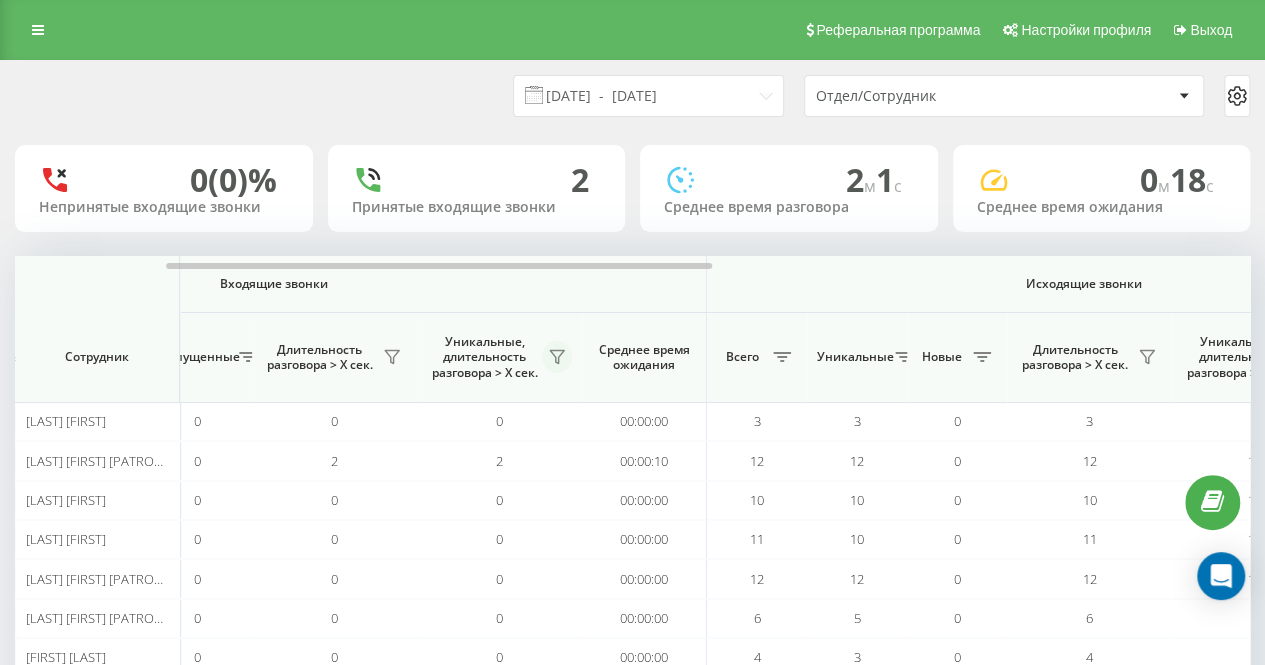 click 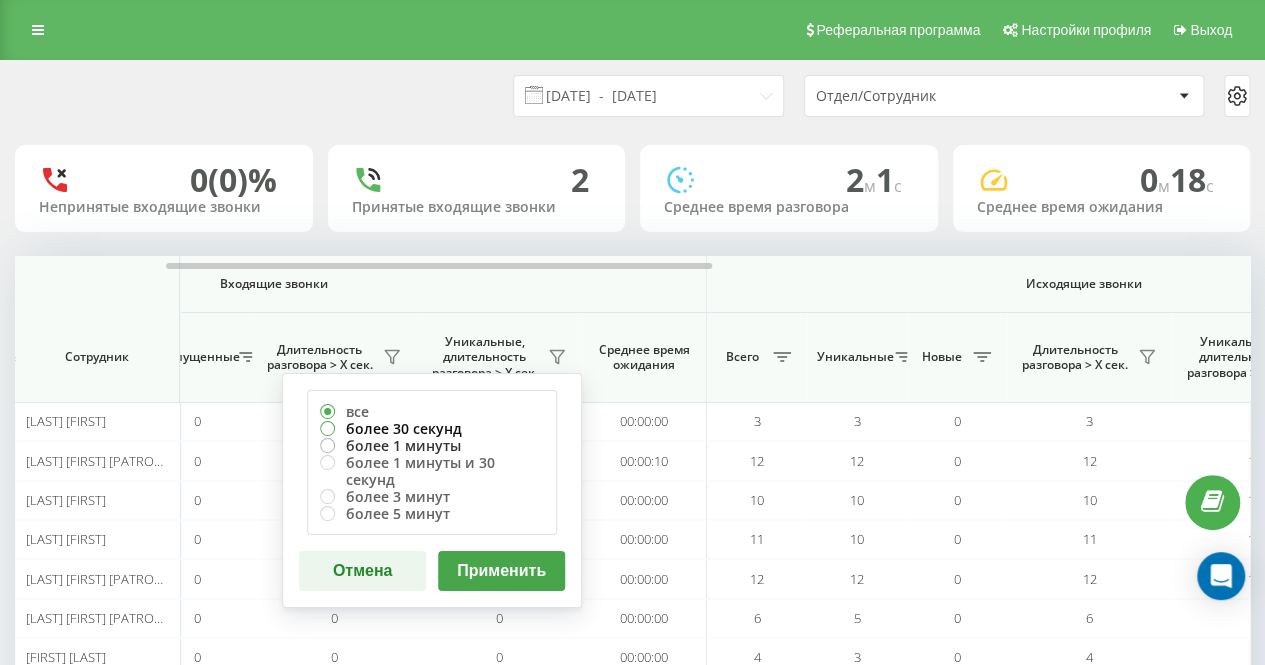 drag, startPoint x: 486, startPoint y: 429, endPoint x: 487, endPoint y: 442, distance: 13.038404 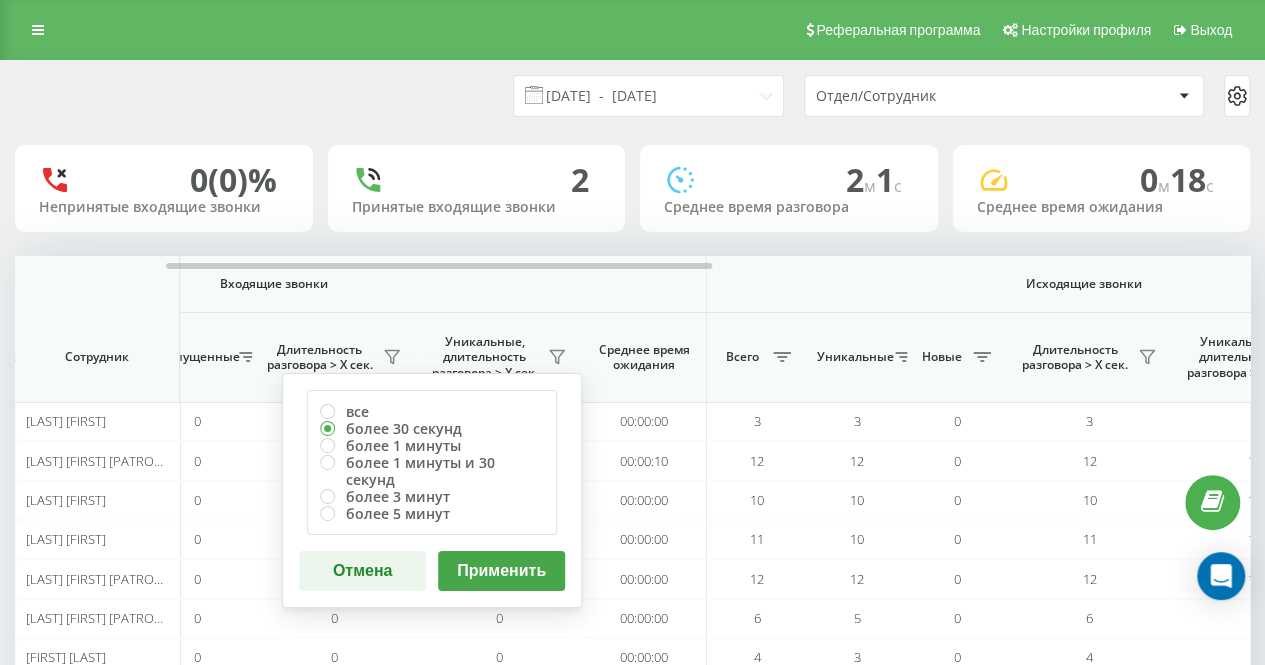 click on "Применить" at bounding box center (501, 571) 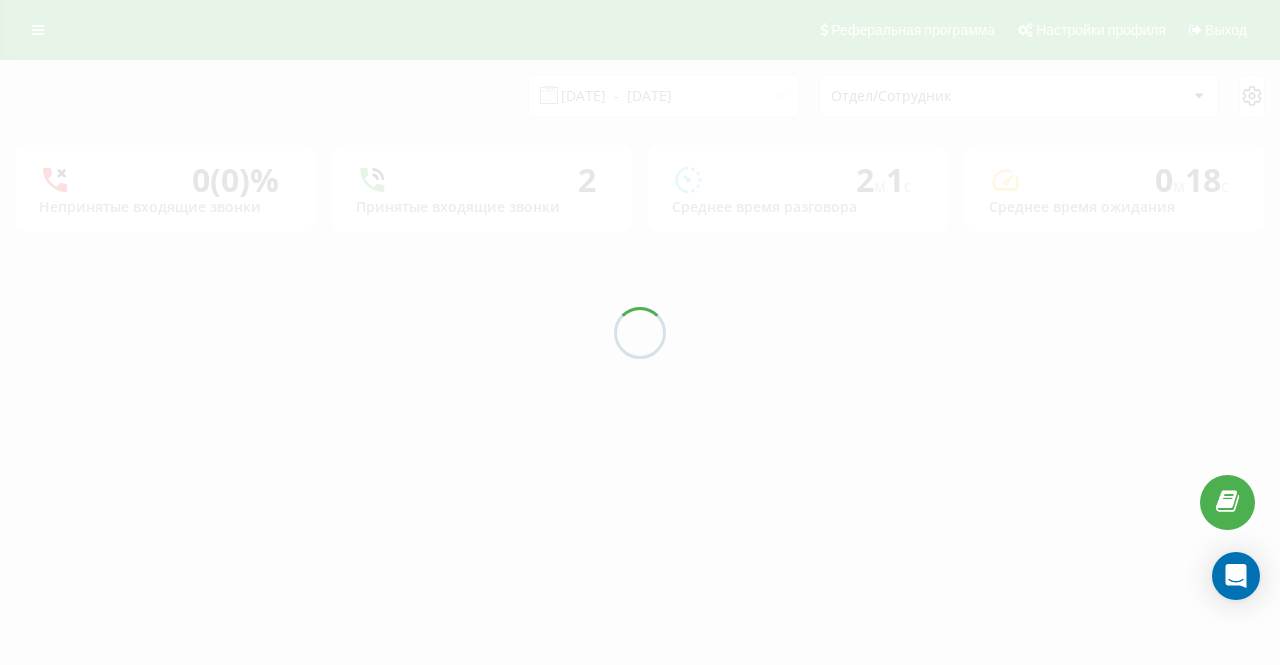 click on "[DATE]  -  [DATE] Отдел/Сотрудник" at bounding box center [640, 96] 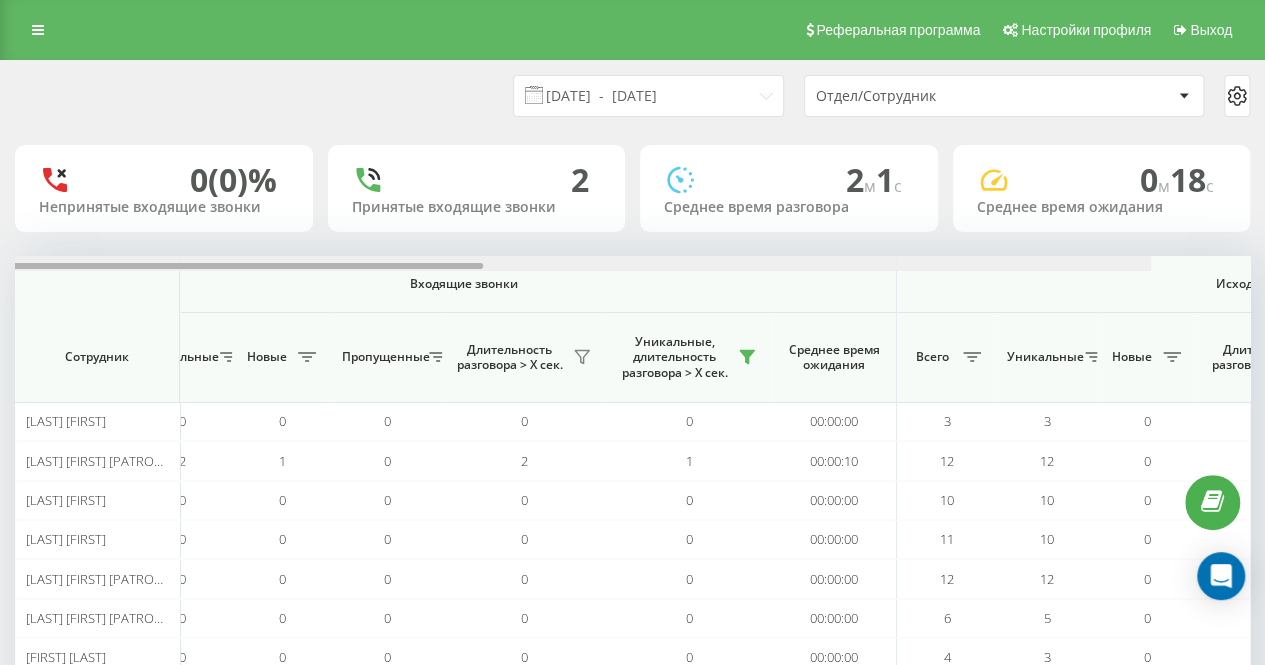 scroll, scrollTop: 0, scrollLeft: 314, axis: horizontal 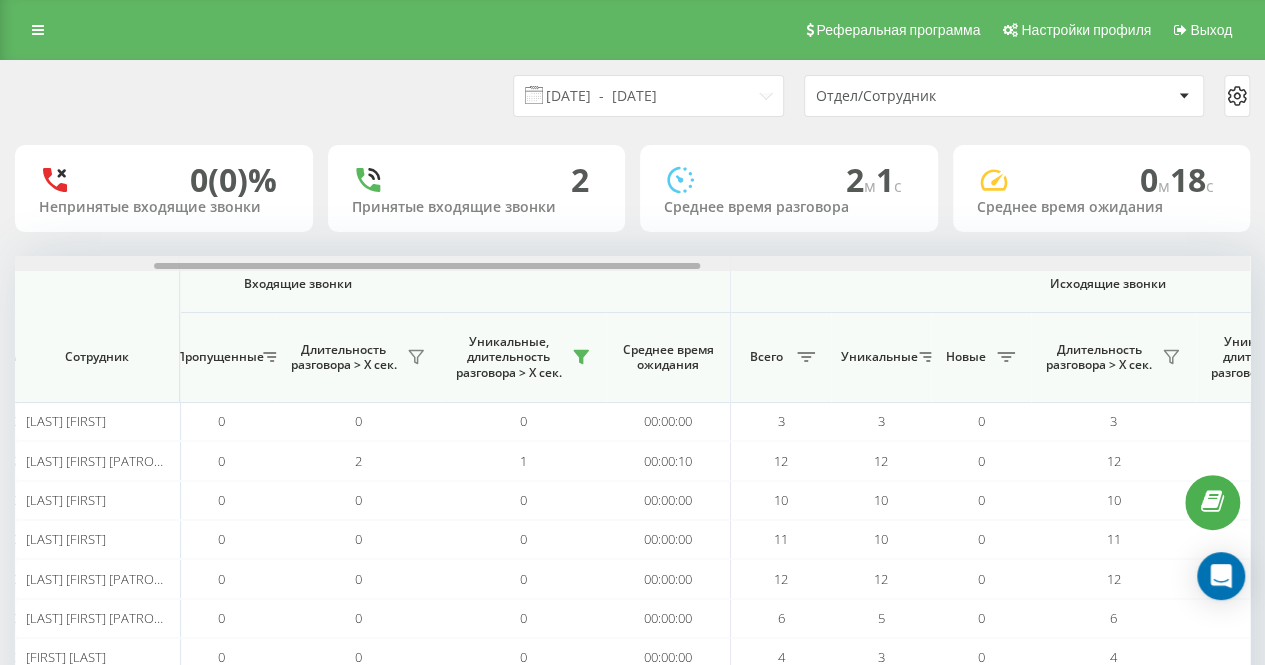 drag, startPoint x: 504, startPoint y: 264, endPoint x: 643, endPoint y: 259, distance: 139.0899 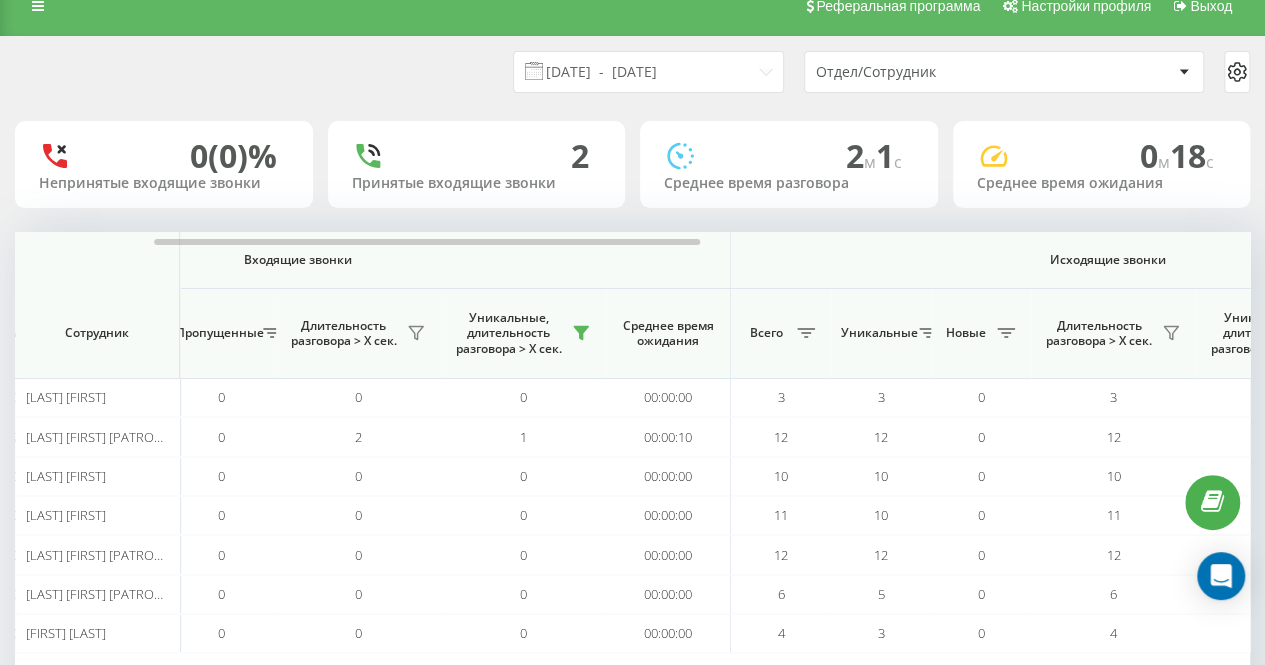 scroll, scrollTop: 105, scrollLeft: 0, axis: vertical 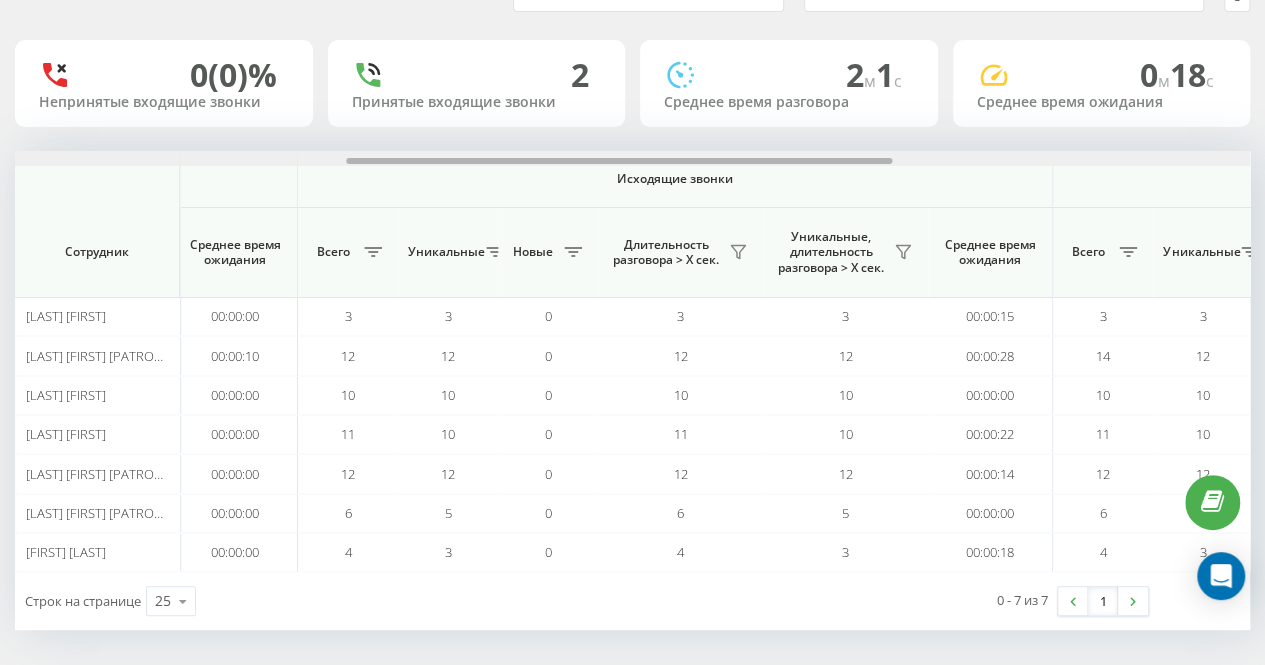 drag, startPoint x: 672, startPoint y: 159, endPoint x: 840, endPoint y: 151, distance: 168.19037 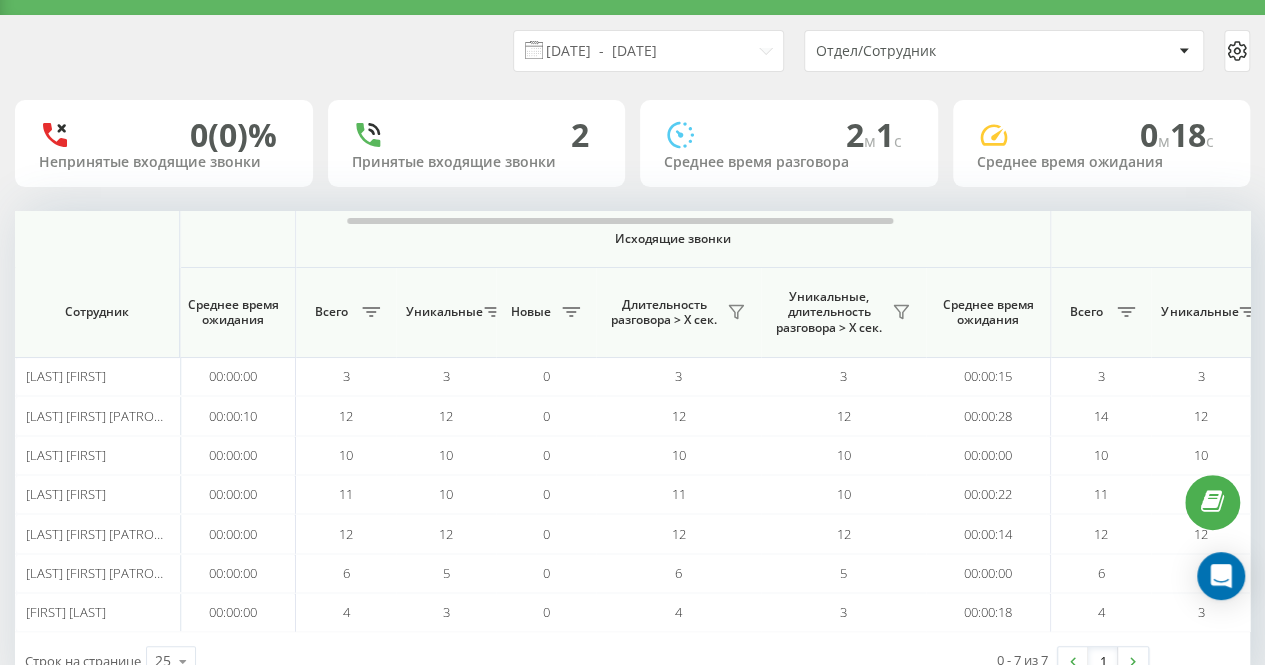 scroll, scrollTop: 0, scrollLeft: 0, axis: both 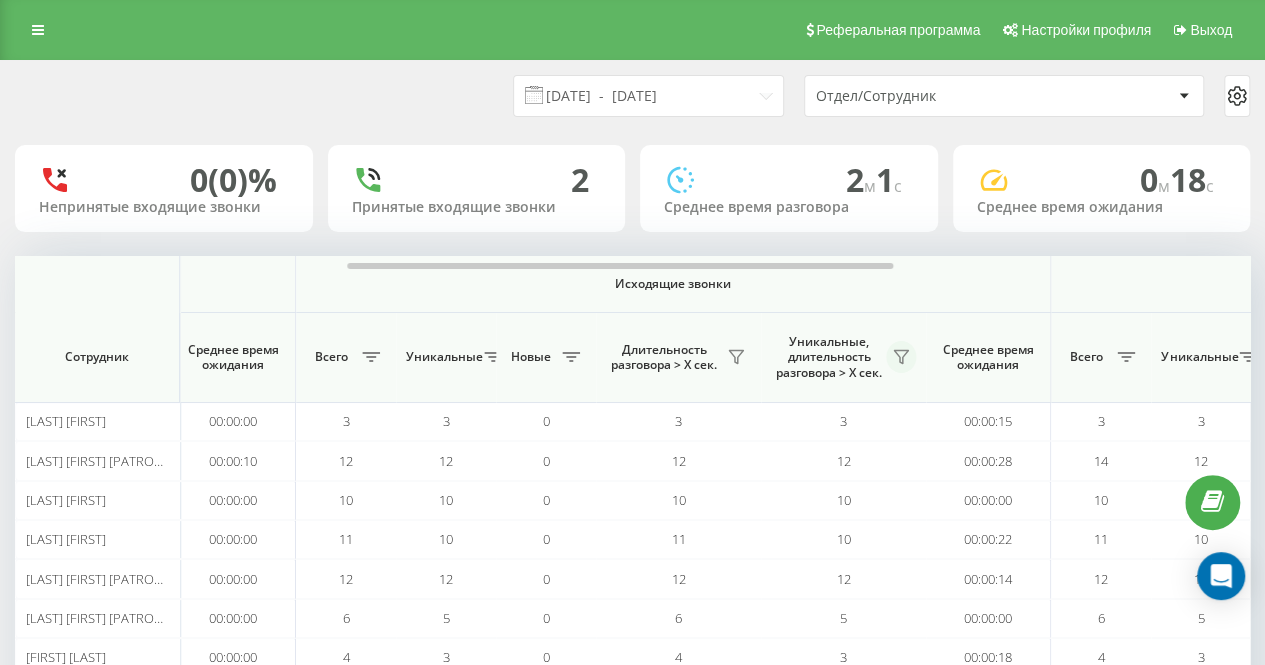 click 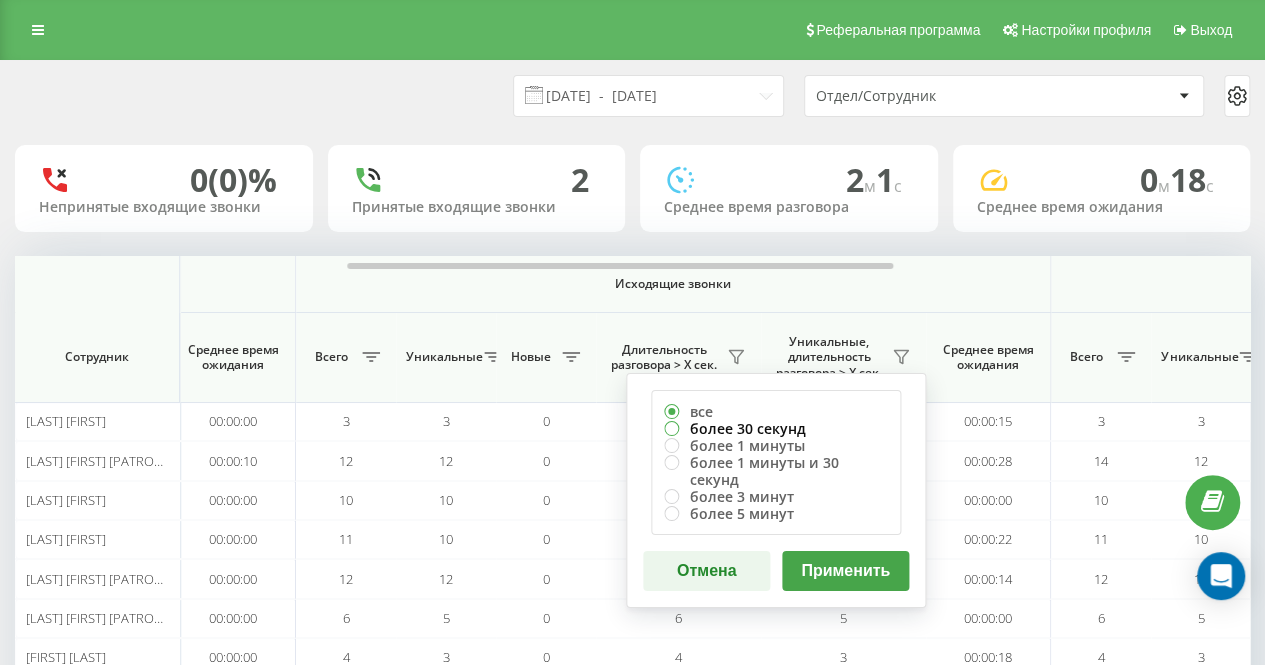 click on "более 30 секунд" at bounding box center [776, 428] 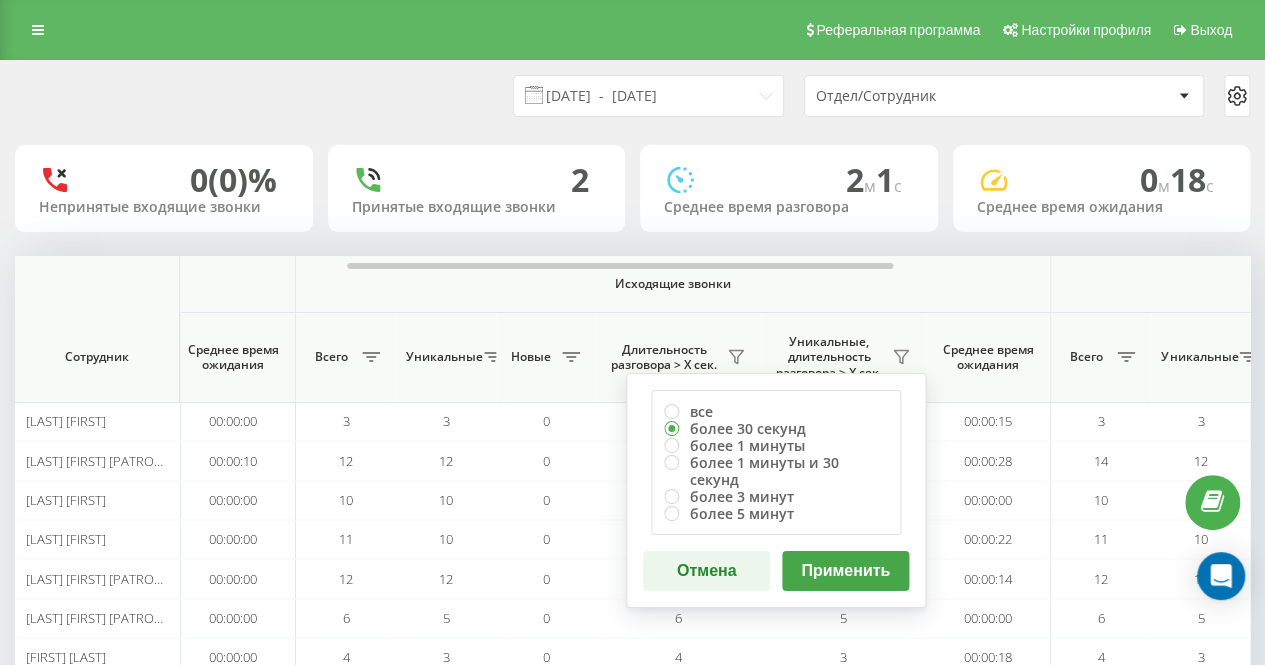 click on "Применить" at bounding box center [845, 571] 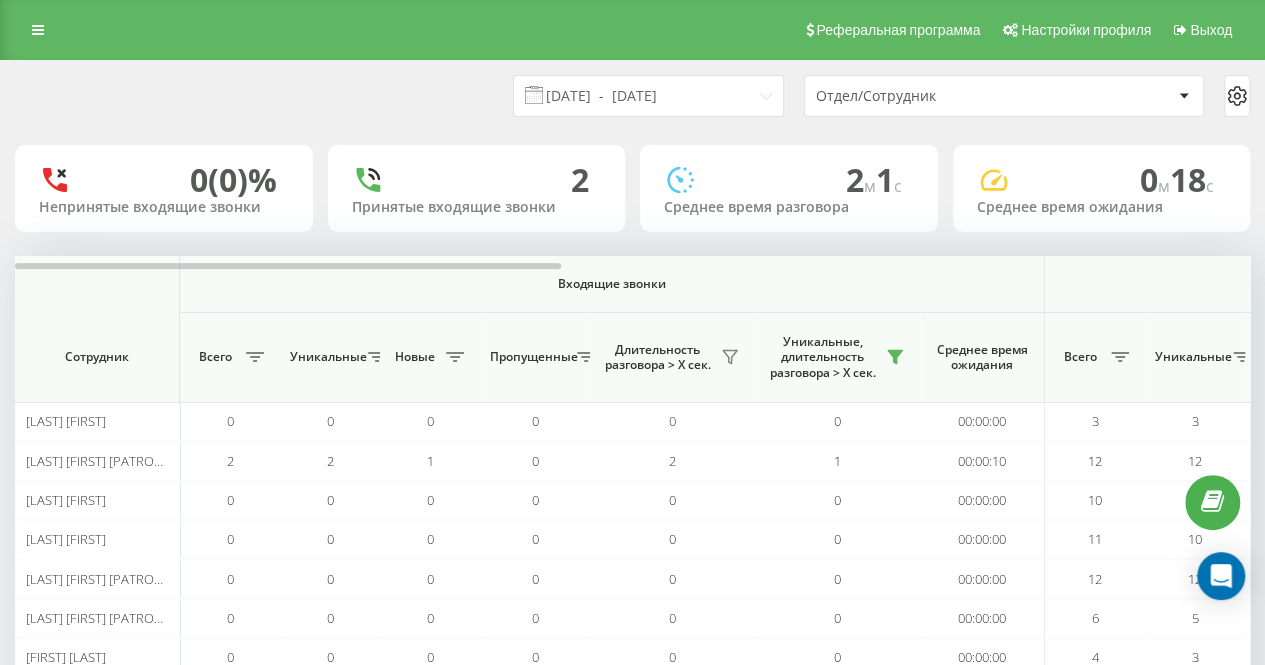 click on "[DATE]  -  [DATE] Отдел/Сотрудник" at bounding box center [632, 96] 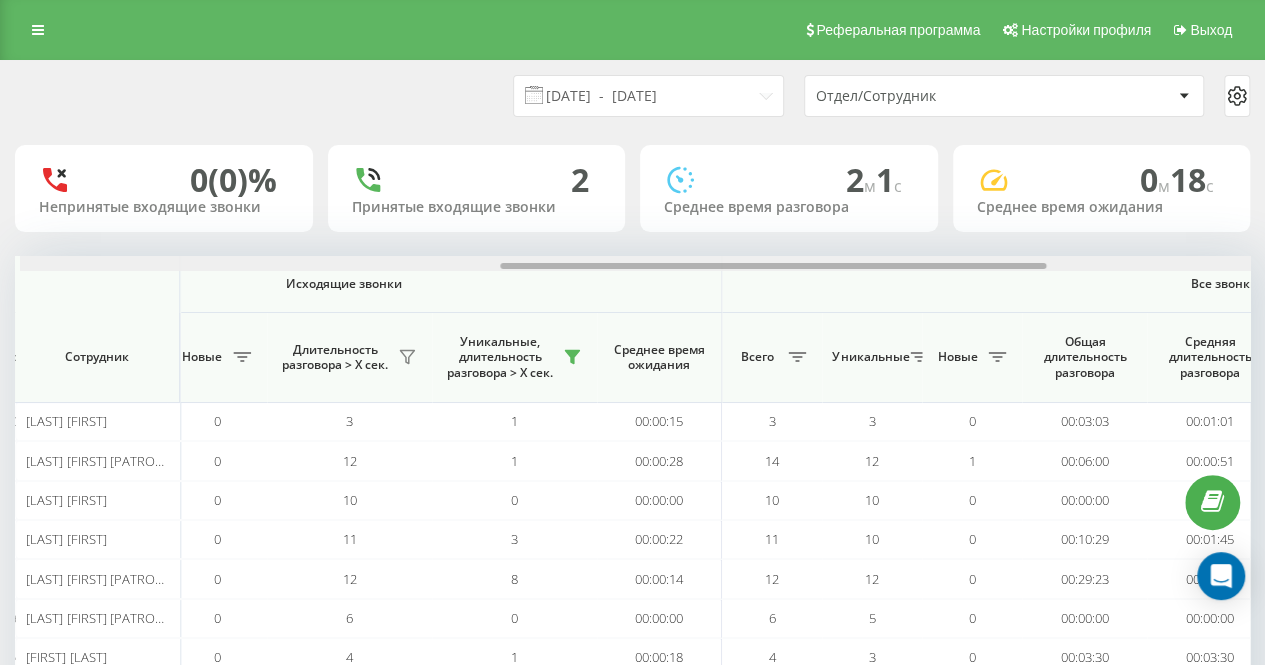 drag, startPoint x: 514, startPoint y: 268, endPoint x: 994, endPoint y: 267, distance: 480.00104 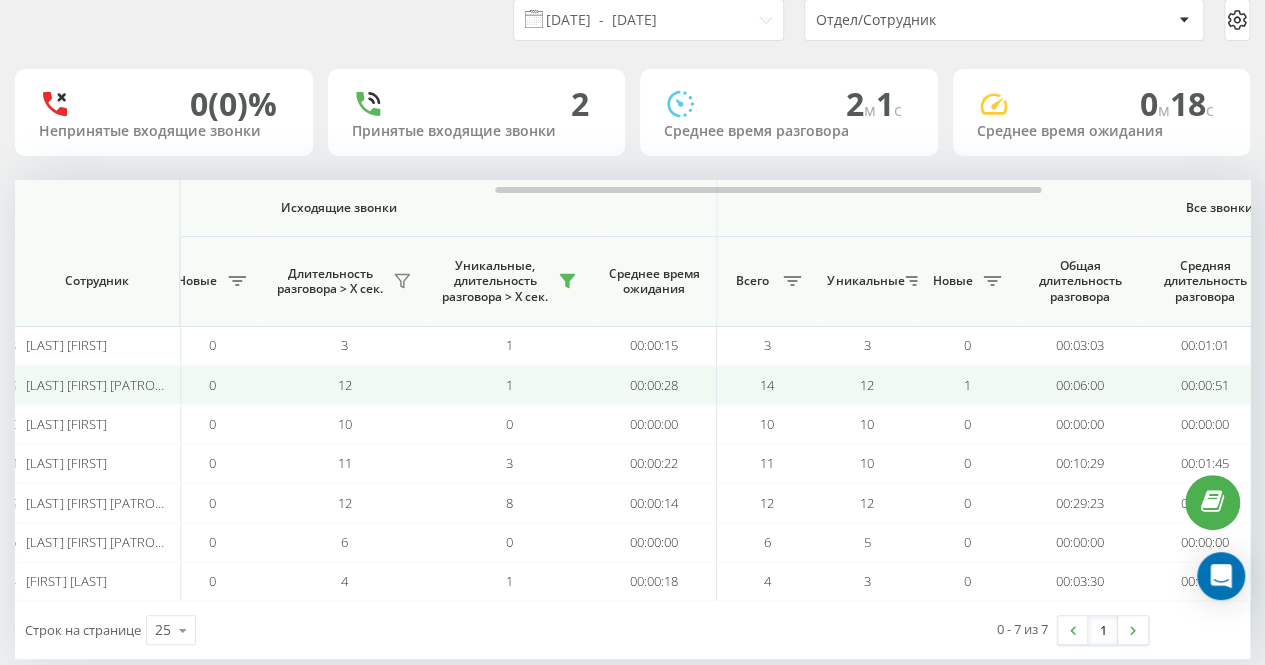 scroll, scrollTop: 105, scrollLeft: 0, axis: vertical 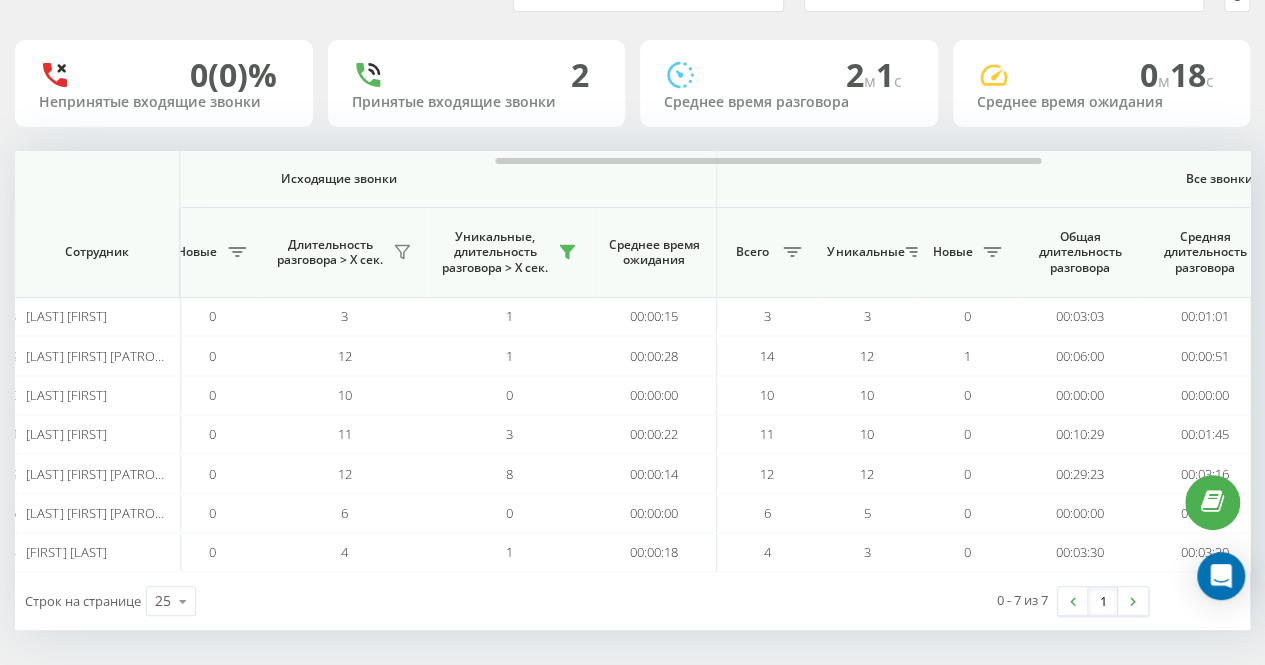 click on "0 - 7 из 7 1" at bounding box center (931, 601) 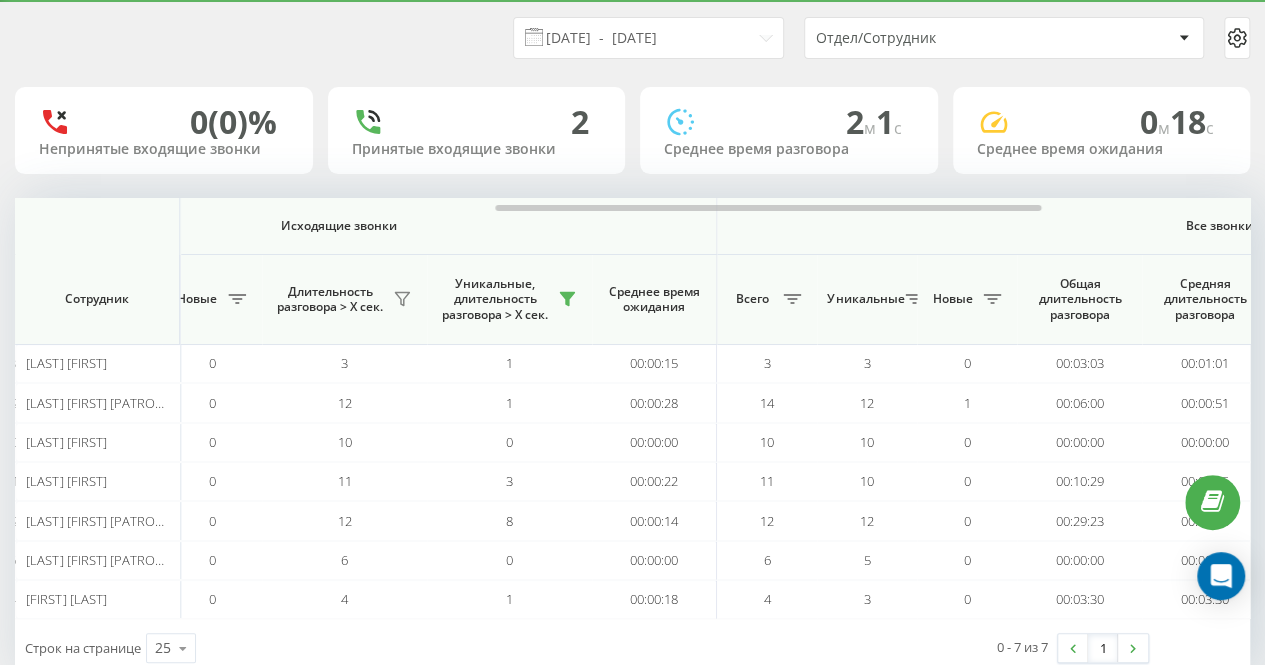 scroll, scrollTop: 0, scrollLeft: 0, axis: both 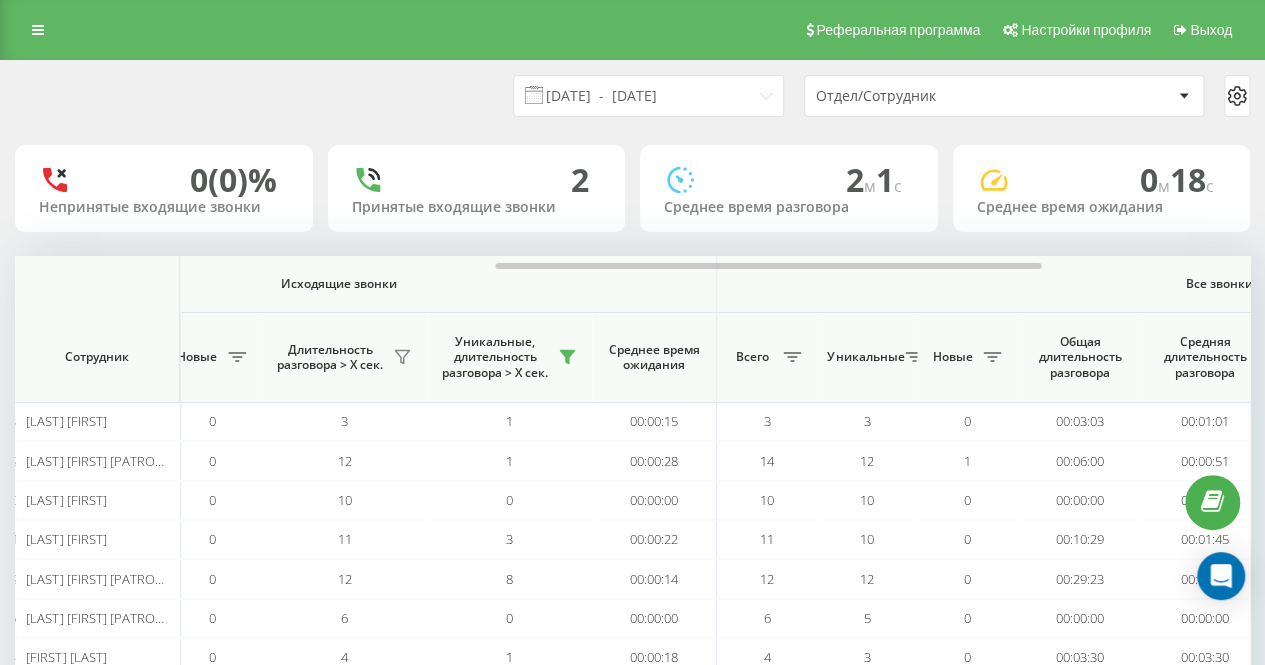 click on "[DATE]  -  [DATE] Отдел/Сотрудник" at bounding box center [632, 96] 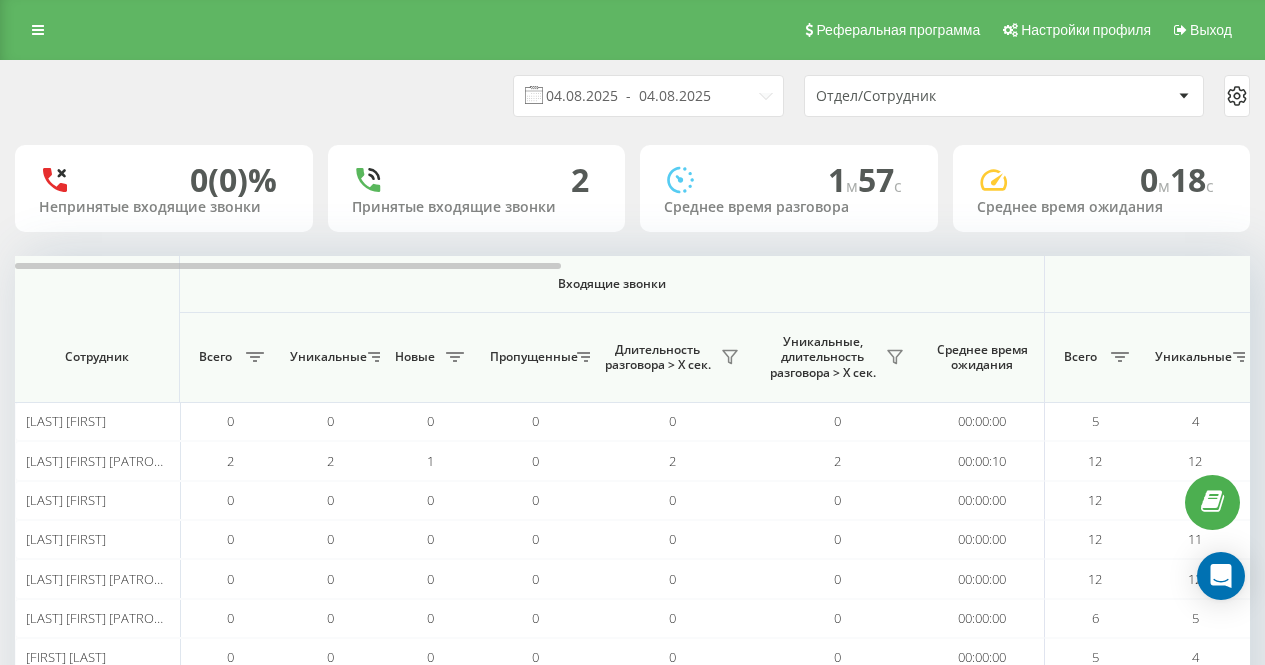 scroll, scrollTop: 0, scrollLeft: 0, axis: both 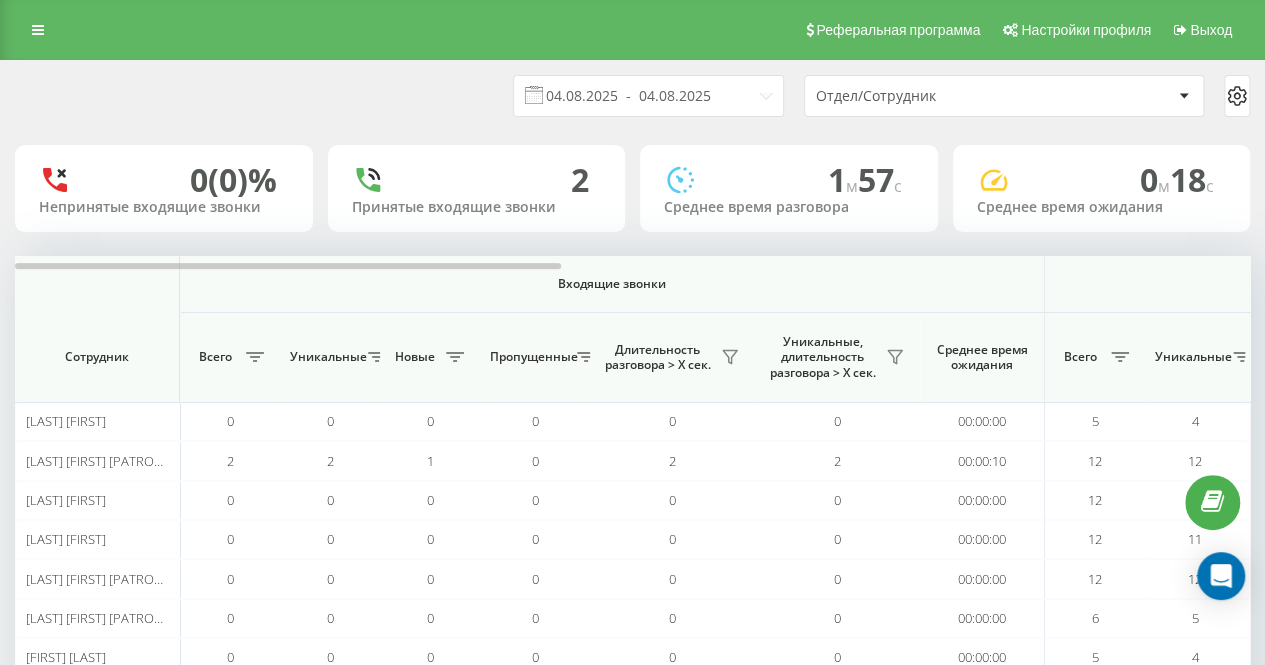 click on "[DATE]  -  [DATE] Отдел/Сотрудник" at bounding box center [632, 96] 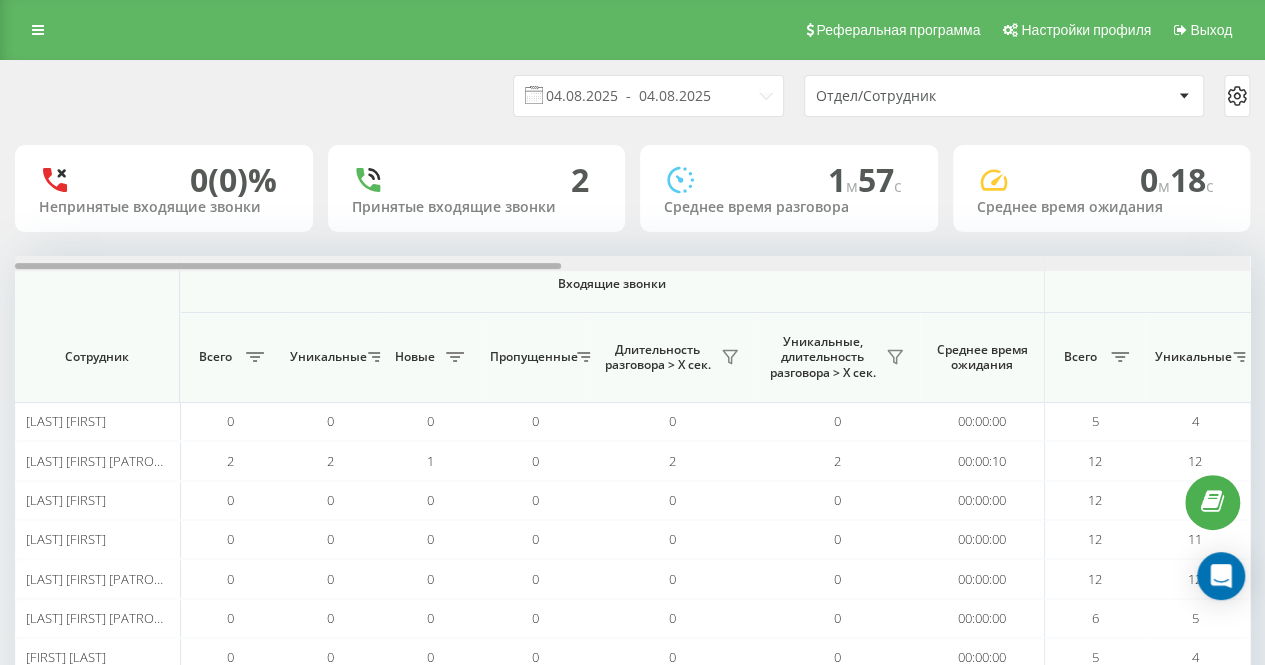 scroll, scrollTop: 0, scrollLeft: 0, axis: both 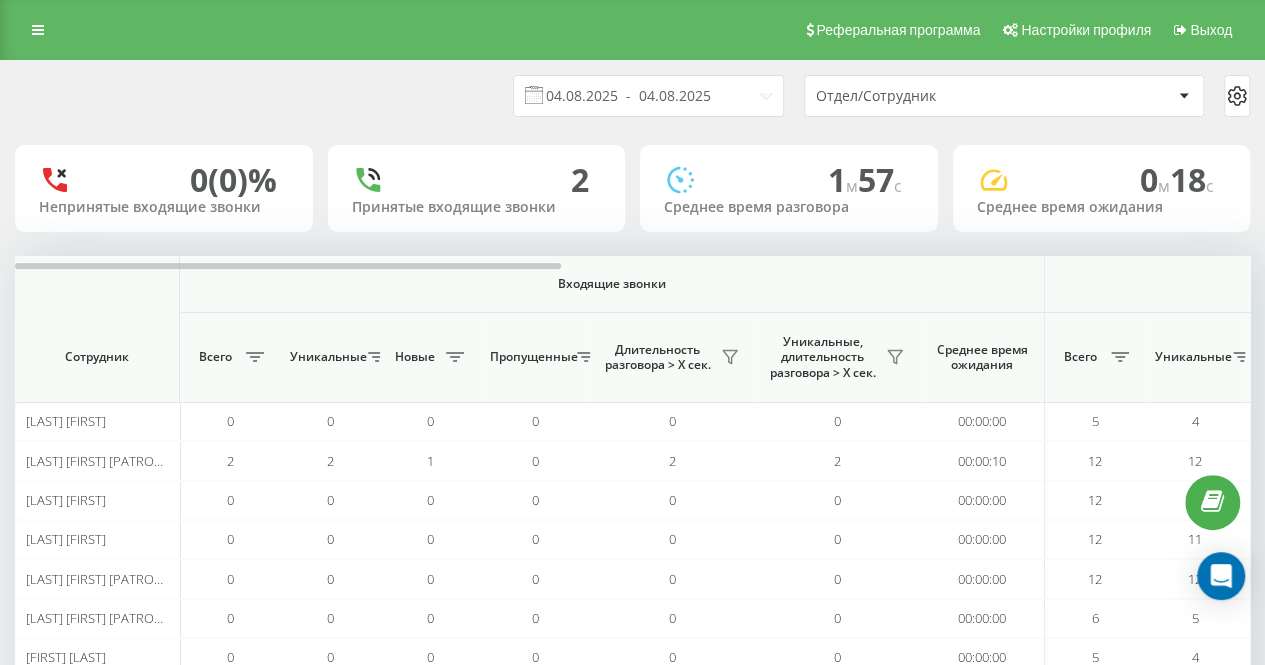 click on "[DATE]  -  [DATE] Отдел/Сотрудник 0  (0)% Непринятые входящие звонки 2 Принятые входящие звонки 1 м  57 c Среднее время разговора 0 м  18 c Среднее время ожидания Входящие звонки Исходящие звонки Все звонки Сотрудник Всего Уникальные Новые Пропущенные Длительность разговора > Х сек. Уникальные, длительность разговора > Х сек. Среднее время ожидания Всего Уникальные Новые Длительность разговора > Х сек. Уникальные, длительность разговора > Х сек. Среднее время ожидания Всего Уникальные Новые Общая длительность разговора Средняя длительность разговора [LAST] [FIRST] 0 0" at bounding box center (632, 398) 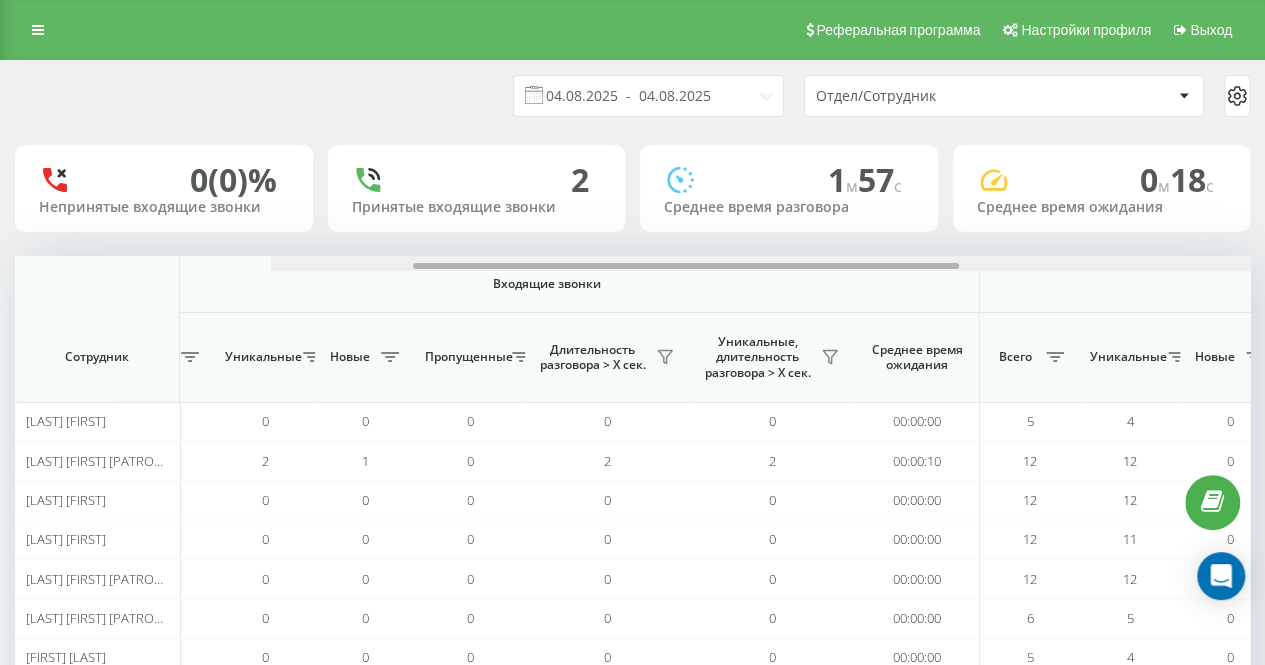 scroll, scrollTop: 0, scrollLeft: 772, axis: horizontal 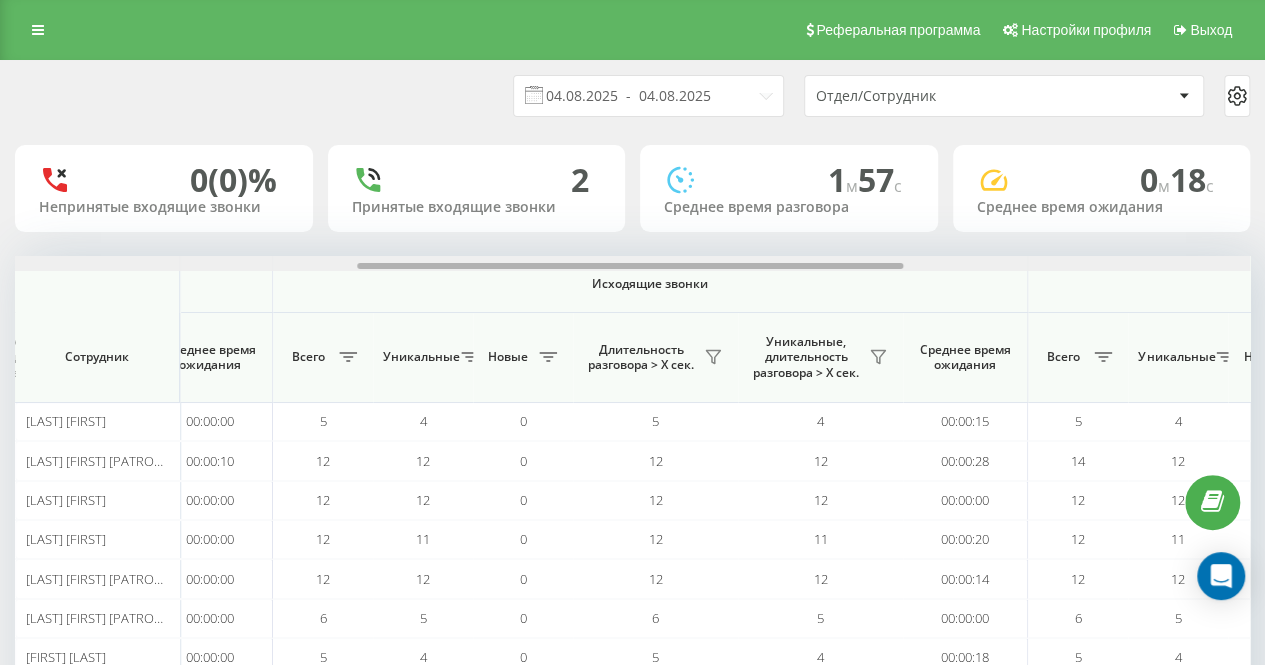 drag, startPoint x: 486, startPoint y: 265, endPoint x: 828, endPoint y: 252, distance: 342.24698 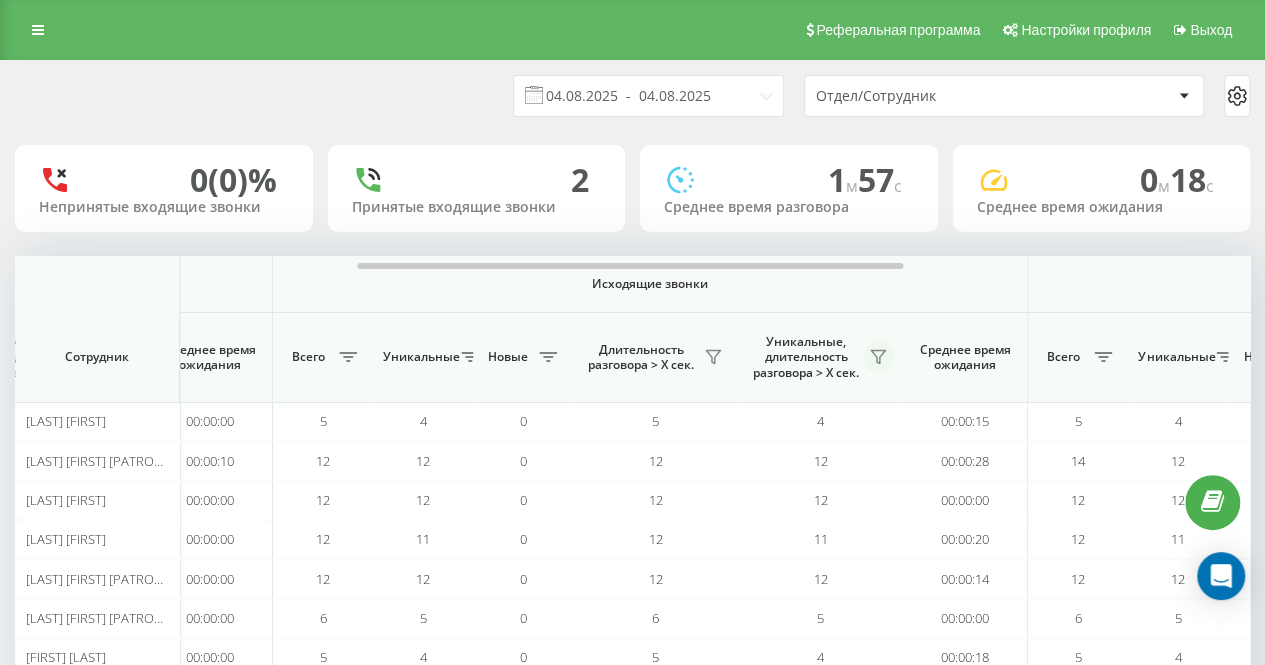 click 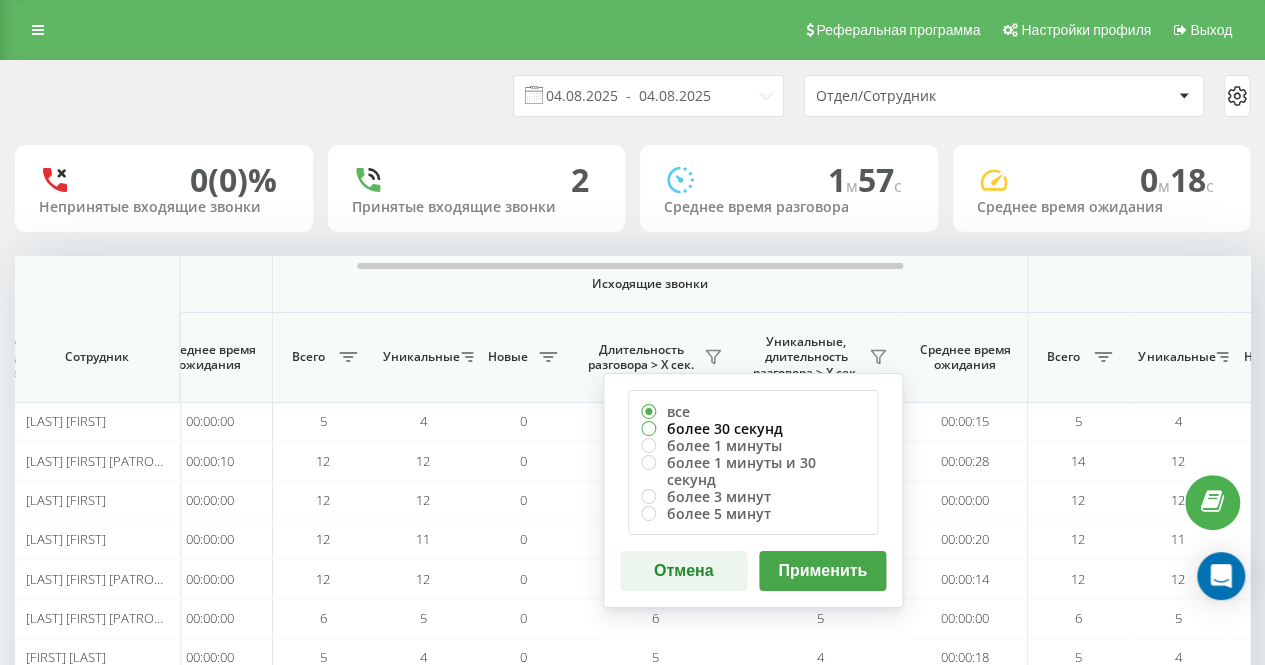 click on "более 30 секунд" at bounding box center (753, 428) 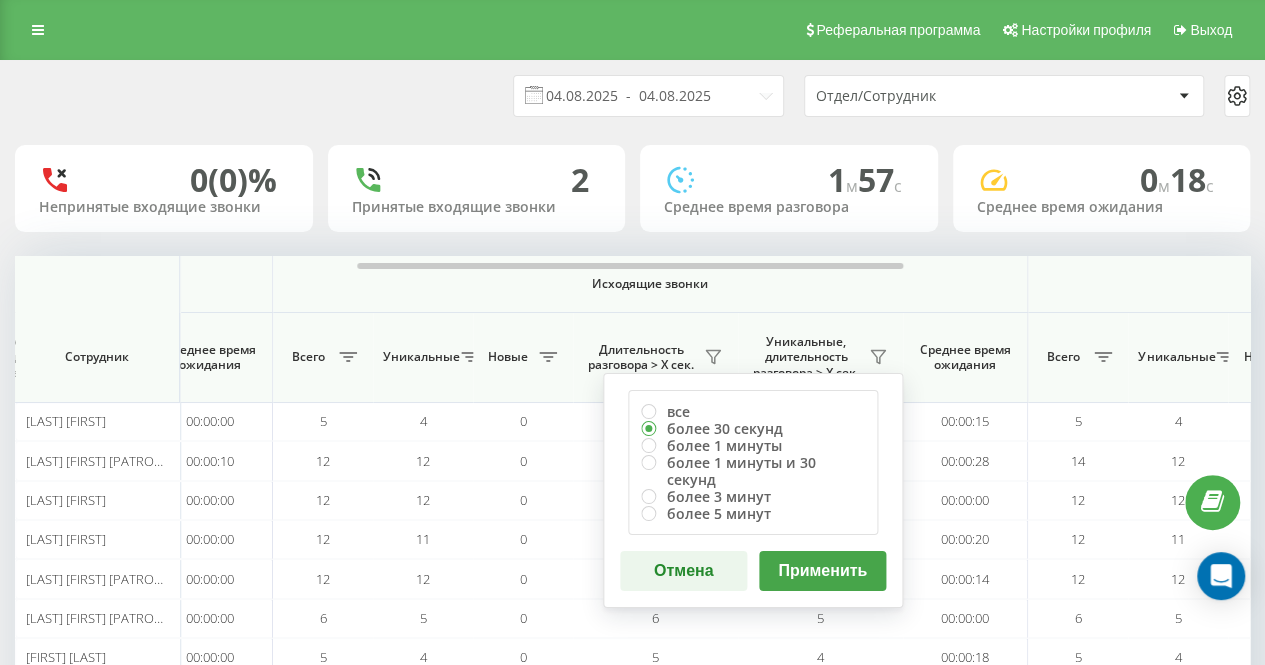 click on "Применить" at bounding box center [822, 571] 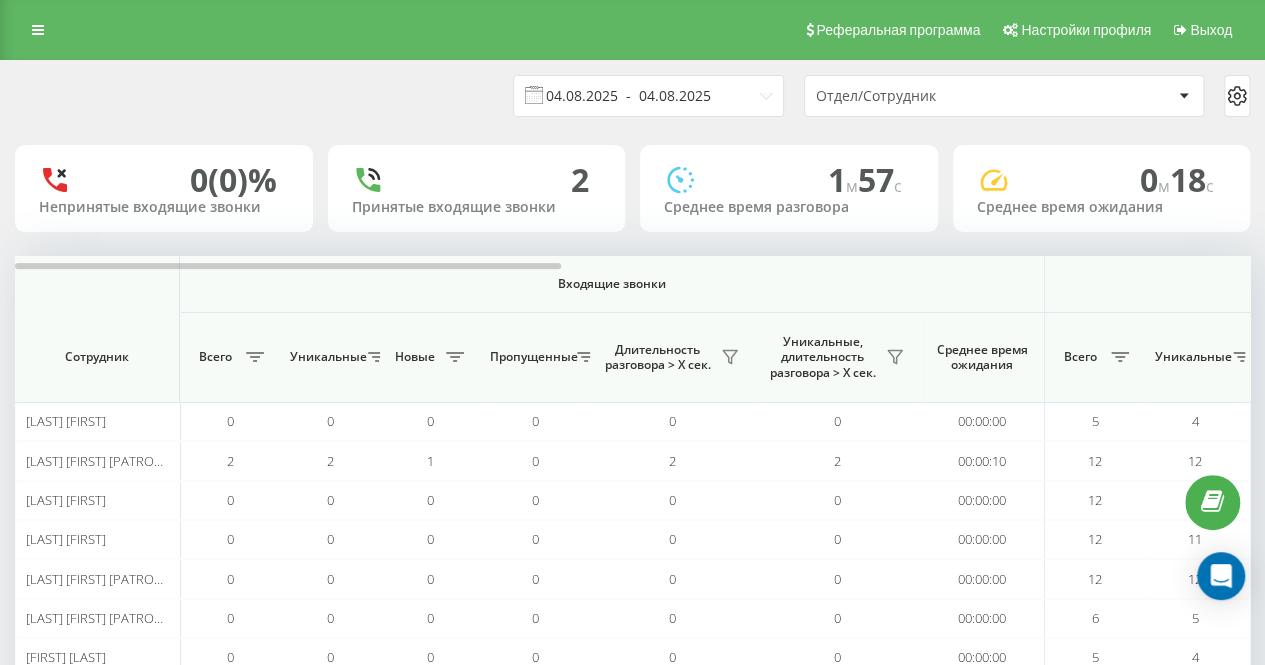 click on "04.08.2025  -  04.08.2025" at bounding box center [648, 96] 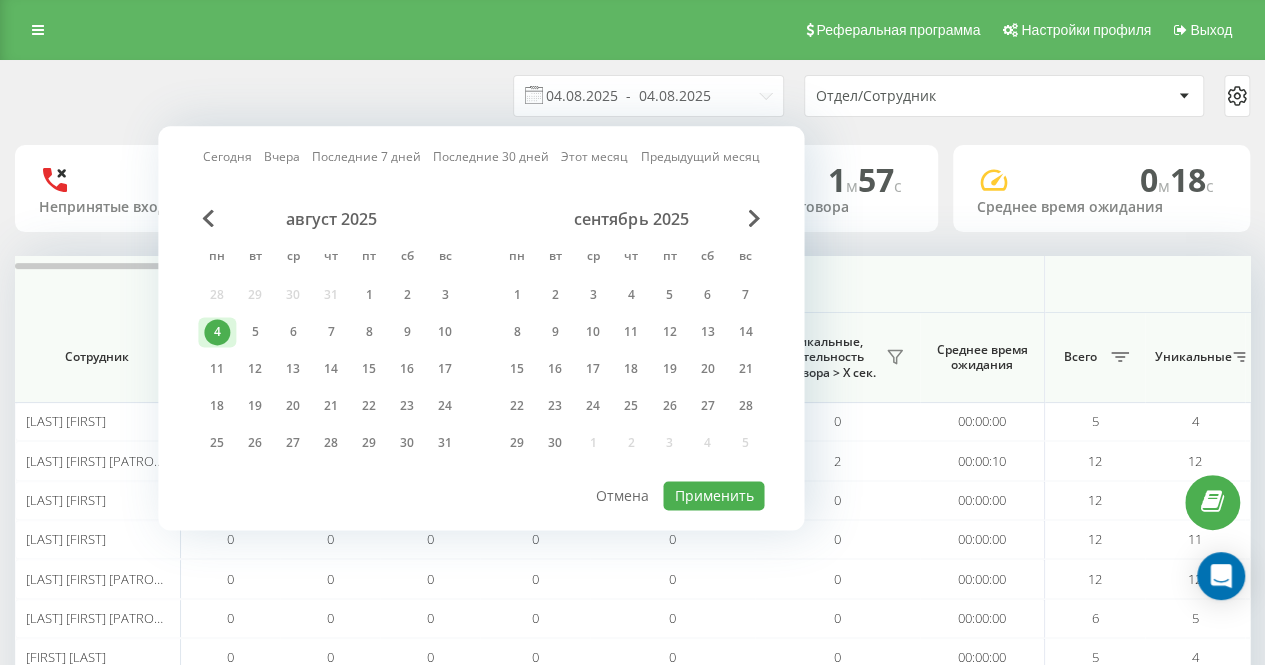 click on "[DATE]  -  [DATE] Отдел/Сотрудник" at bounding box center (632, 96) 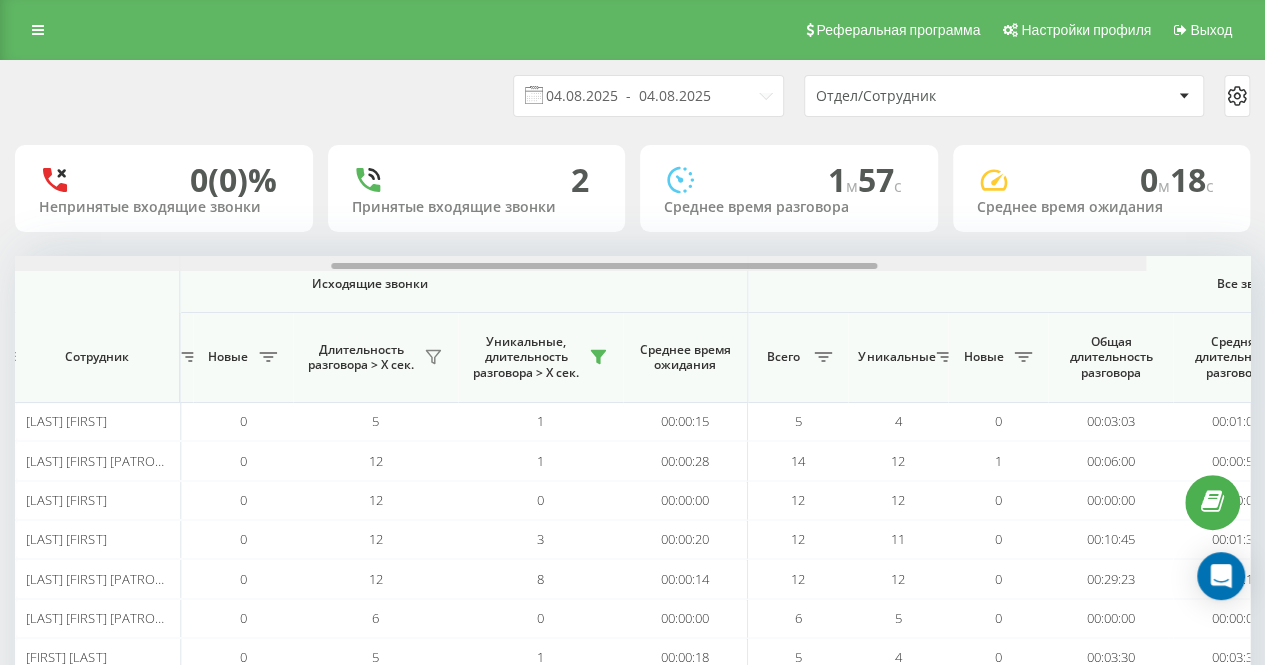drag, startPoint x: 482, startPoint y: 267, endPoint x: 955, endPoint y: 260, distance: 473.0518 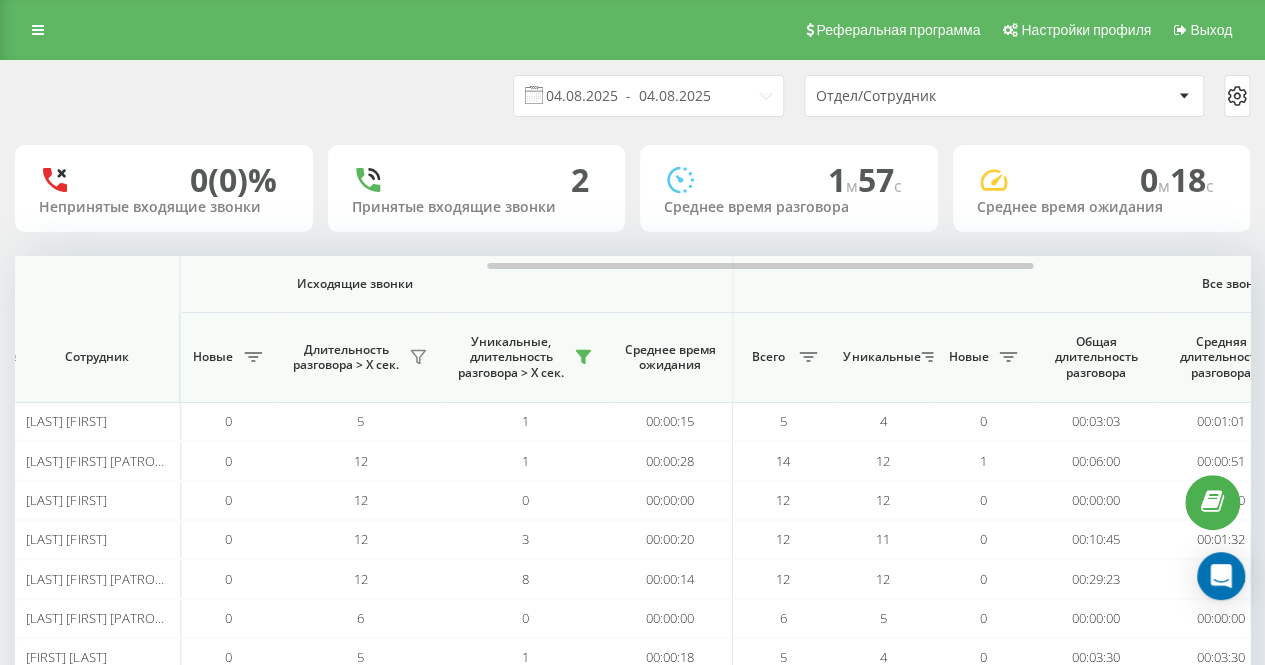 scroll, scrollTop: 105, scrollLeft: 0, axis: vertical 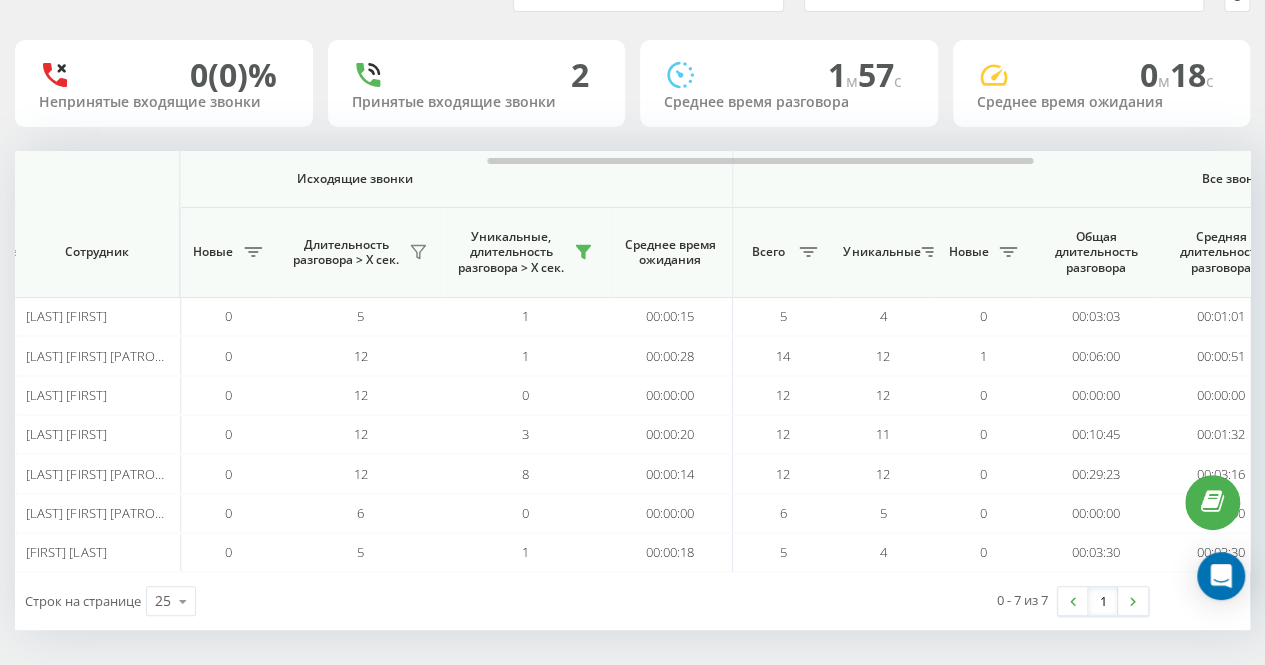 click on "[DATE]  -  [DATE] Отдел/Сотрудник 0  (0)% Непринятые входящие звонки 2 Принятые входящие звонки 1 м  57 c Среднее время разговора 0 м  18 c Среднее время ожидания Входящие звонки Исходящие звонки Все звонки Сотрудник Всего Уникальные Новые Пропущенные Длительность разговора > Х сек. Уникальные, длительность разговора > Х сек. Среднее время ожидания Всего Уникальные Новые Длительность разговора > Х сек. Уникальные, длительность разговора > Х сек. Среднее время ожидания Всего Уникальные Новые Общая длительность разговора Средняя длительность разговора [LAST] [FIRST] 0 0" at bounding box center [632, 312] 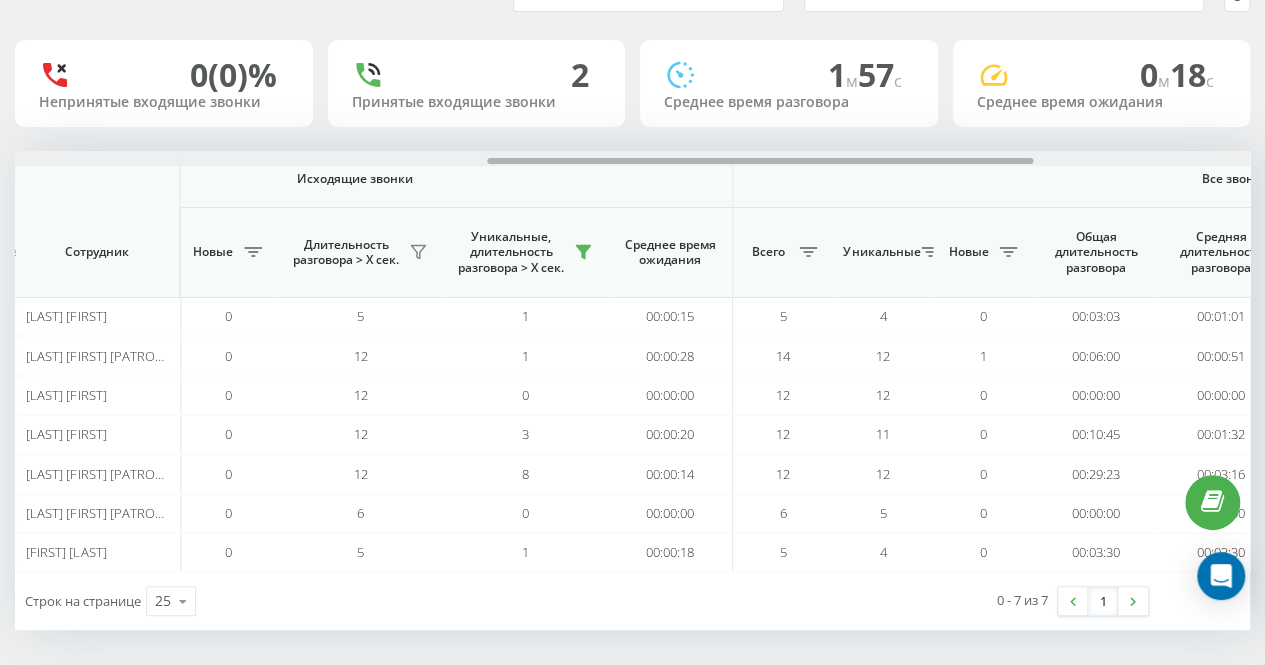 scroll, scrollTop: 0, scrollLeft: 1243, axis: horizontal 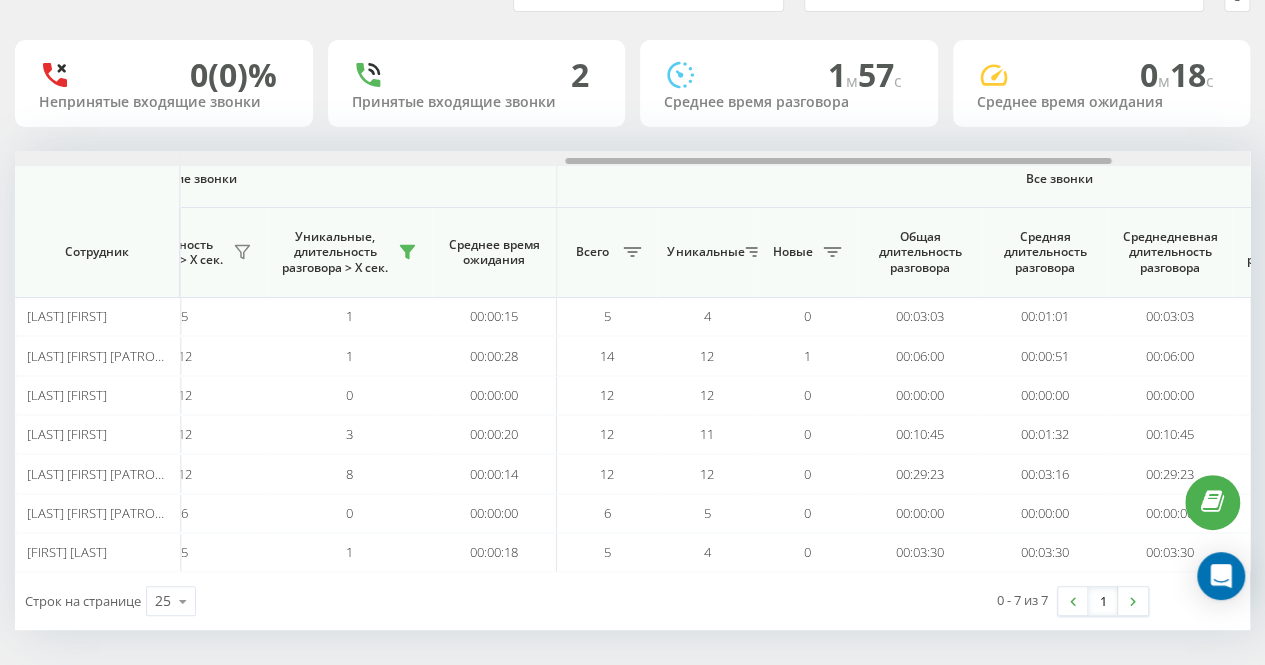 drag, startPoint x: 671, startPoint y: 161, endPoint x: 749, endPoint y: 154, distance: 78.31347 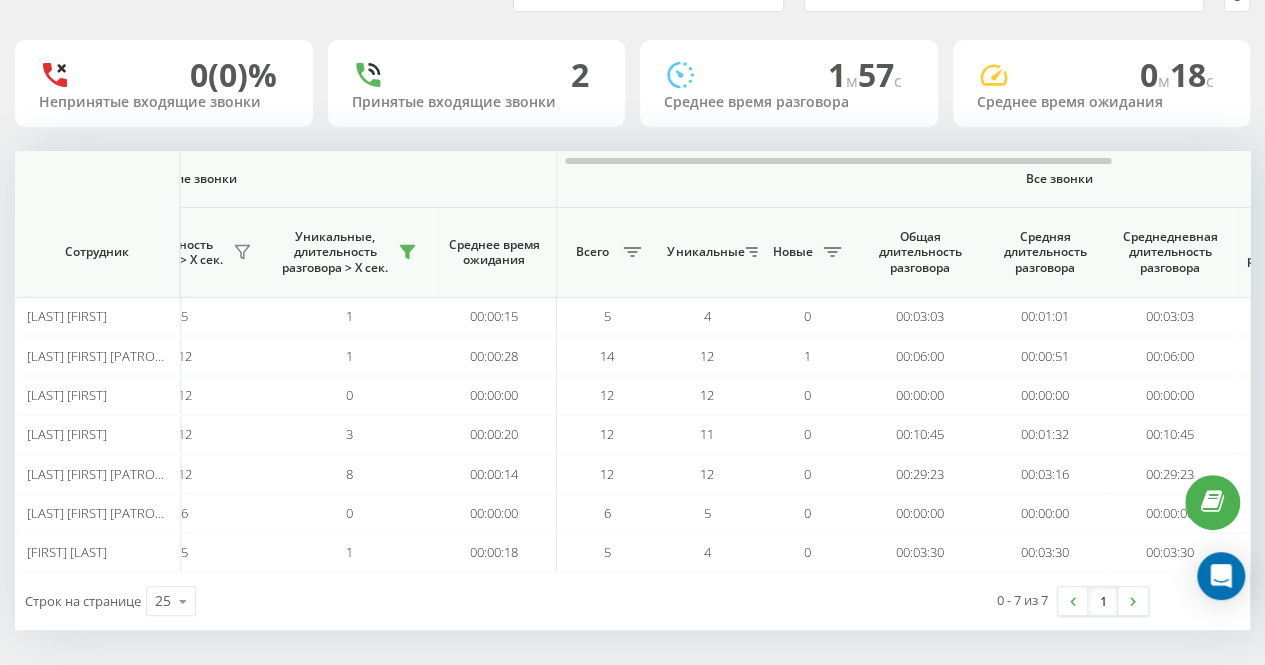 click on "[DATE]  -  [DATE] Отдел/Сотрудник 0  (0)% Непринятые входящие звонки 2 Принятые входящие звонки 1 м  57 c Среднее время разговора 0 м  18 c Среднее время ожидания Входящие звонки Исходящие звонки Все звонки Сотрудник Всего Уникальные Новые Пропущенные Длительность разговора > Х сек. Уникальные, длительность разговора > Х сек. Среднее время ожидания Всего Уникальные Новые Длительность разговора > Х сек. Уникальные, длительность разговора > Х сек. Среднее время ожидания Всего Уникальные Новые Общая длительность разговора Средняя длительность разговора [LAST] [FIRST] 0 0" at bounding box center (632, 293) 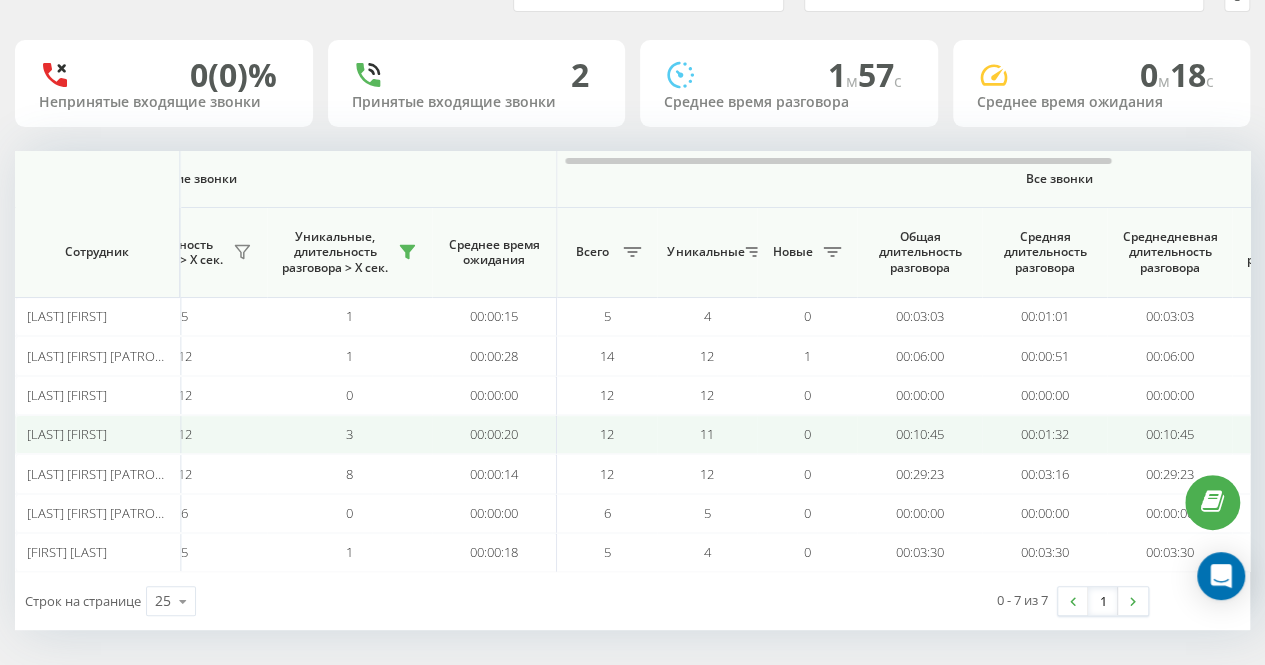 scroll, scrollTop: 5, scrollLeft: 0, axis: vertical 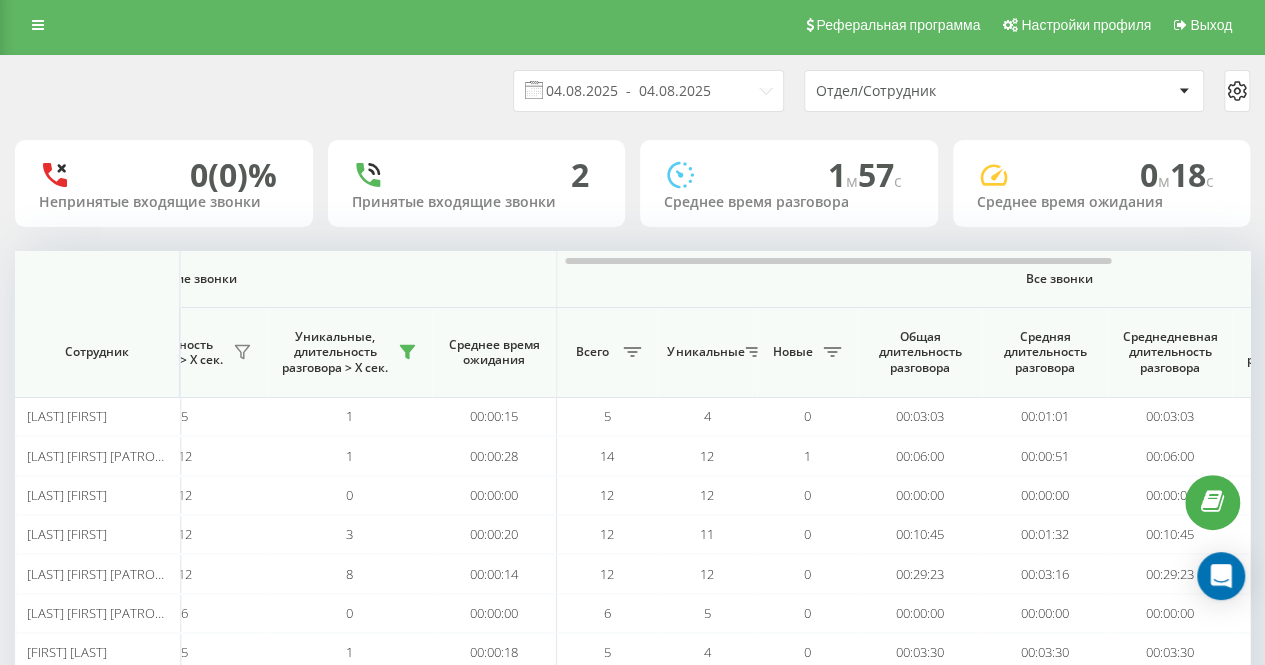 click on "[DATE]  -  [DATE] Отдел/Сотрудник" at bounding box center (632, 91) 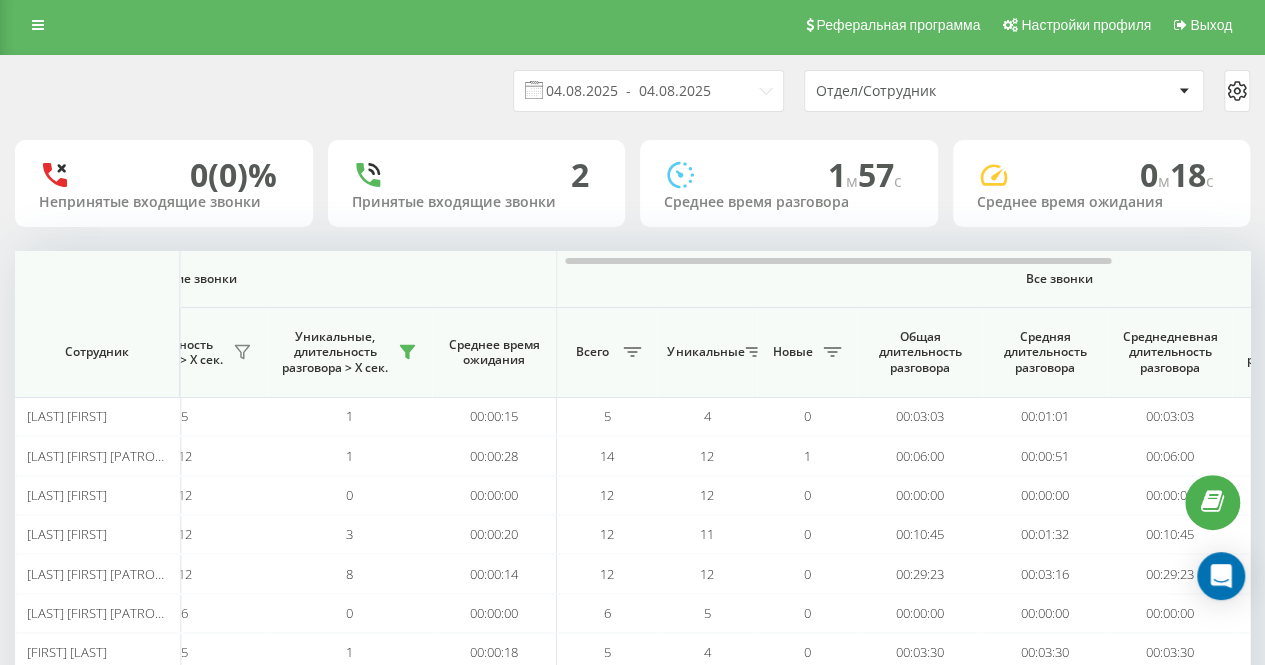 click on "[DATE]  -  [DATE] Отдел/Сотрудник" at bounding box center (632, 91) 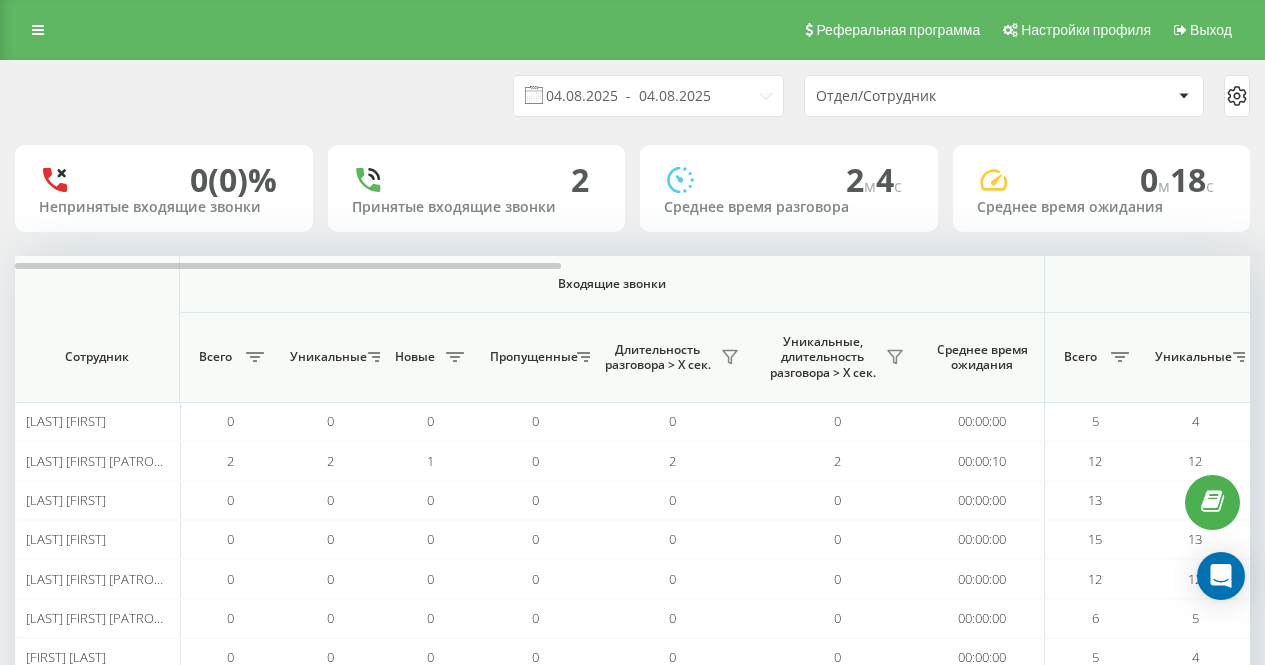 scroll, scrollTop: 5, scrollLeft: 0, axis: vertical 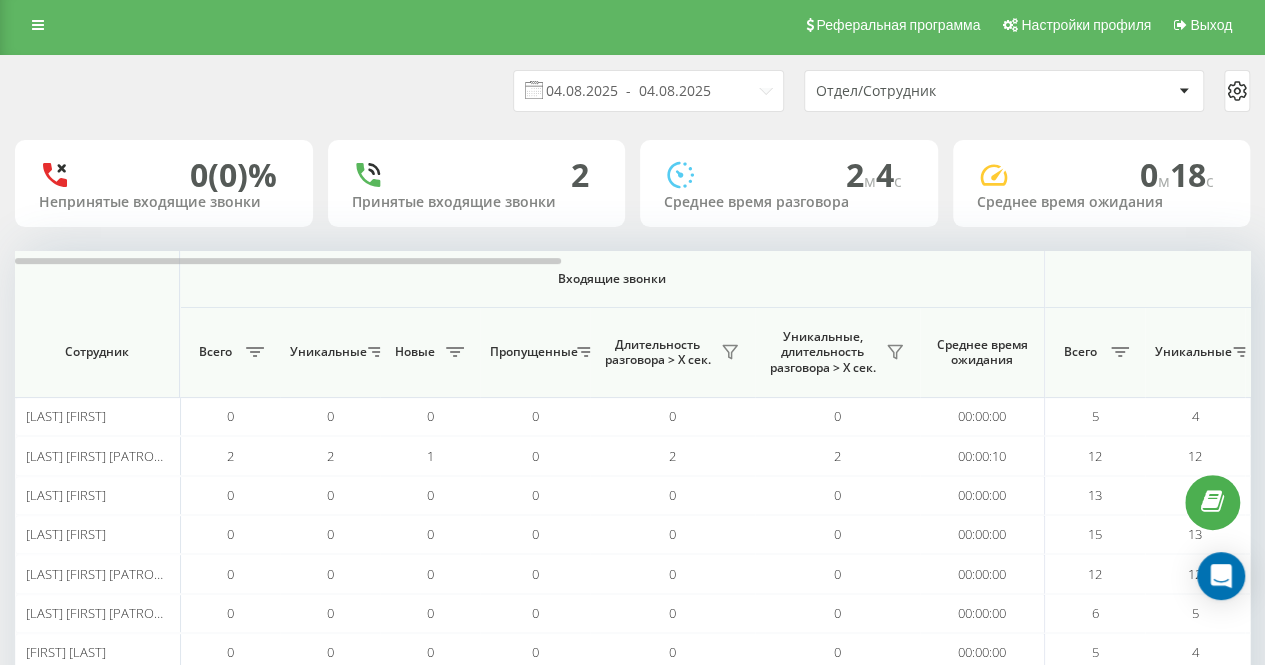 click on "[DATE]  -  [DATE] Отдел/Сотрудник" at bounding box center [632, 91] 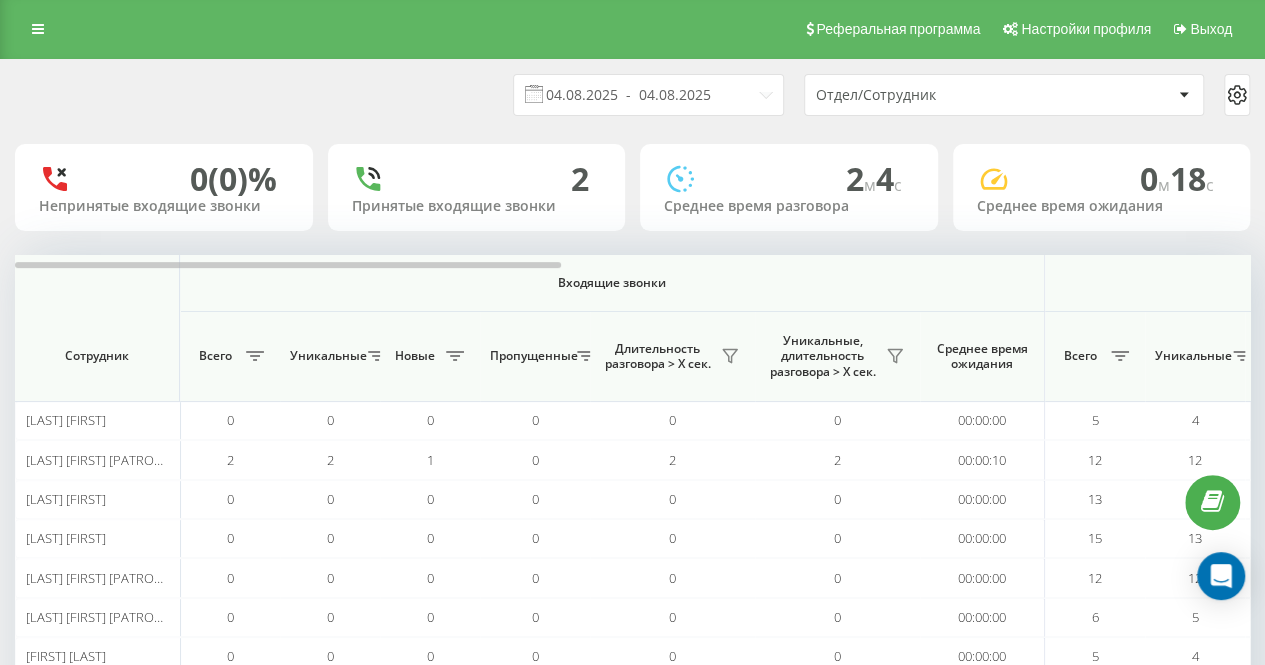 scroll, scrollTop: 0, scrollLeft: 0, axis: both 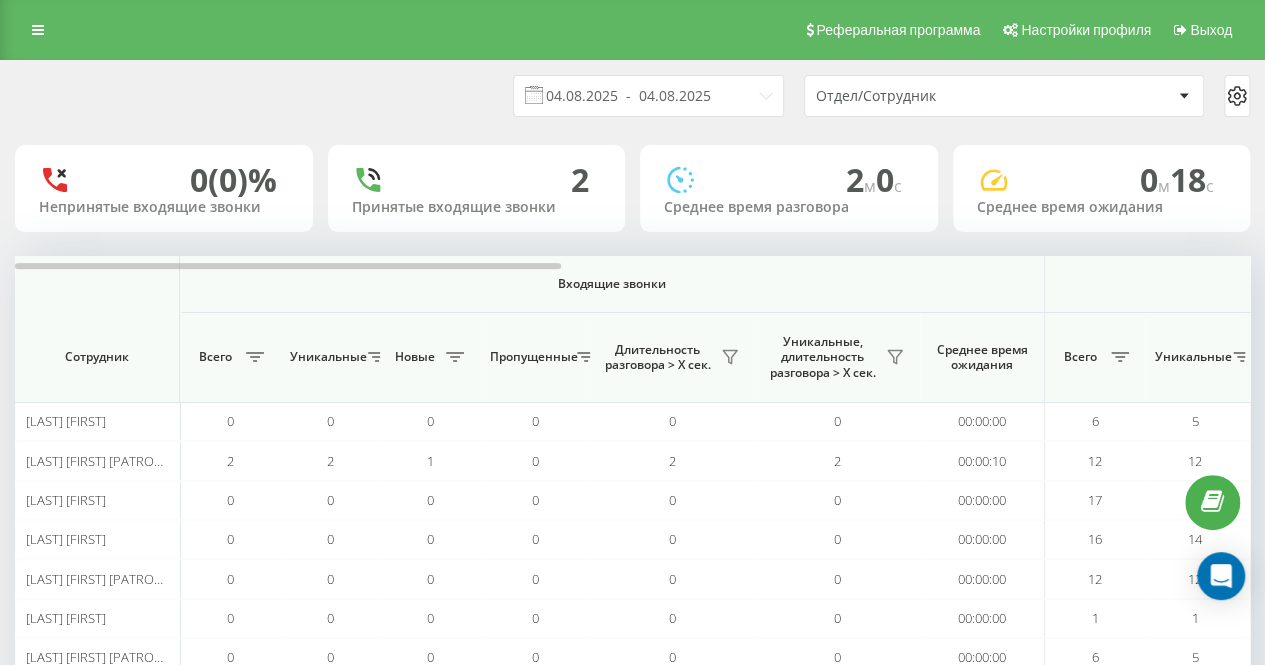 click on "[DATE]  -  [DATE] Отдел/Сотрудник" at bounding box center [632, 96] 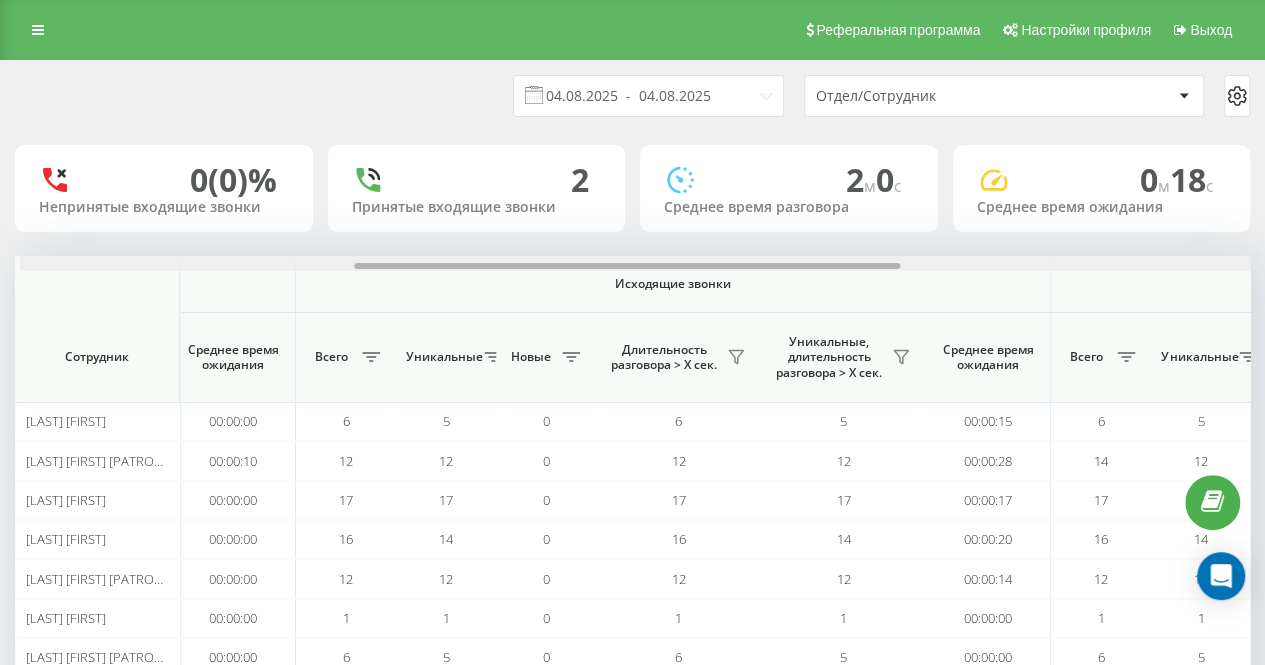 scroll, scrollTop: 0, scrollLeft: 762, axis: horizontal 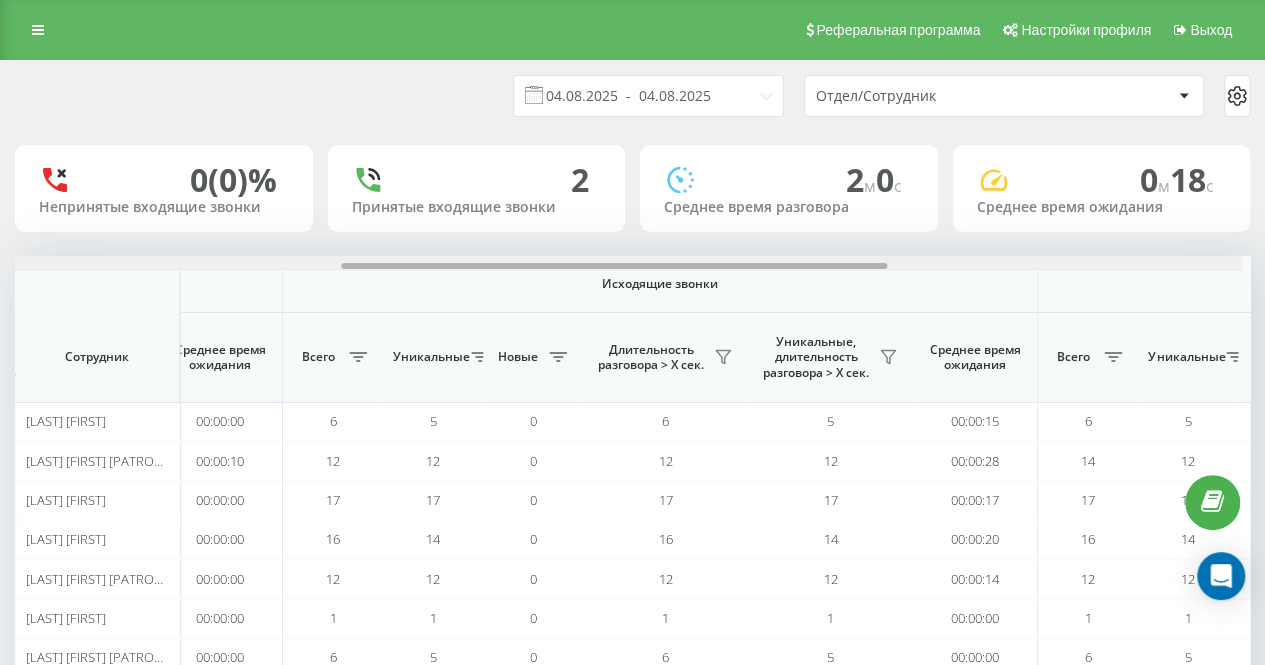 drag, startPoint x: 536, startPoint y: 266, endPoint x: 874, endPoint y: 269, distance: 338.0133 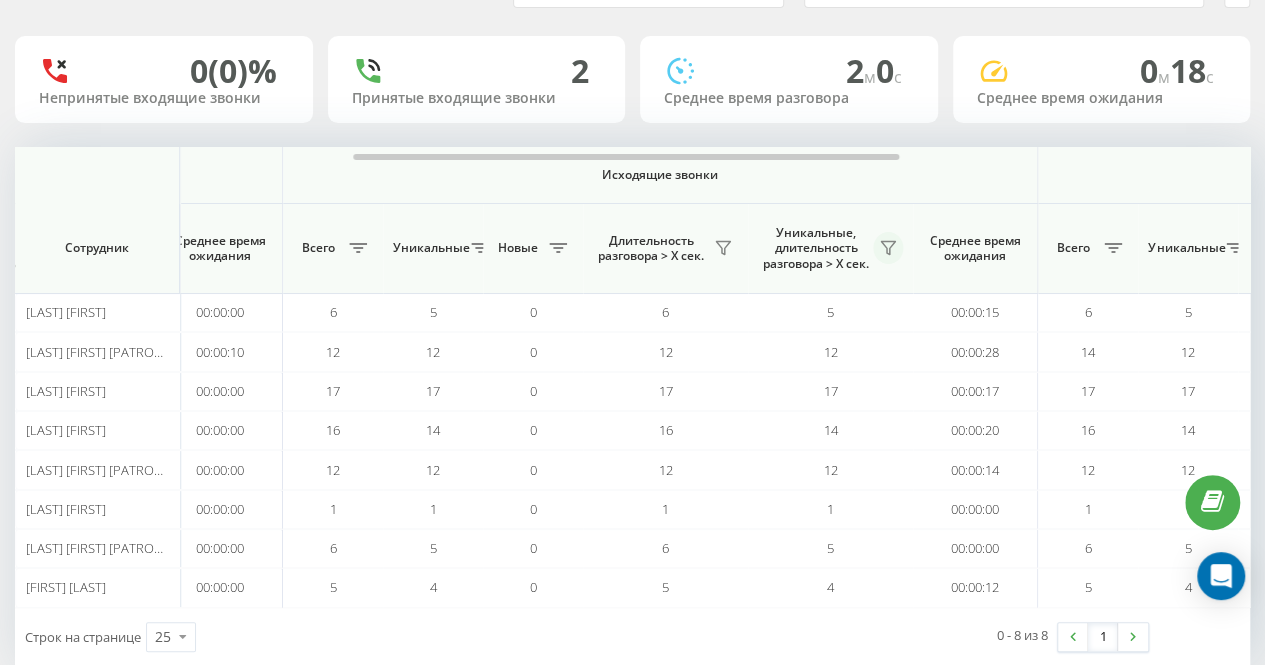 scroll, scrollTop: 144, scrollLeft: 0, axis: vertical 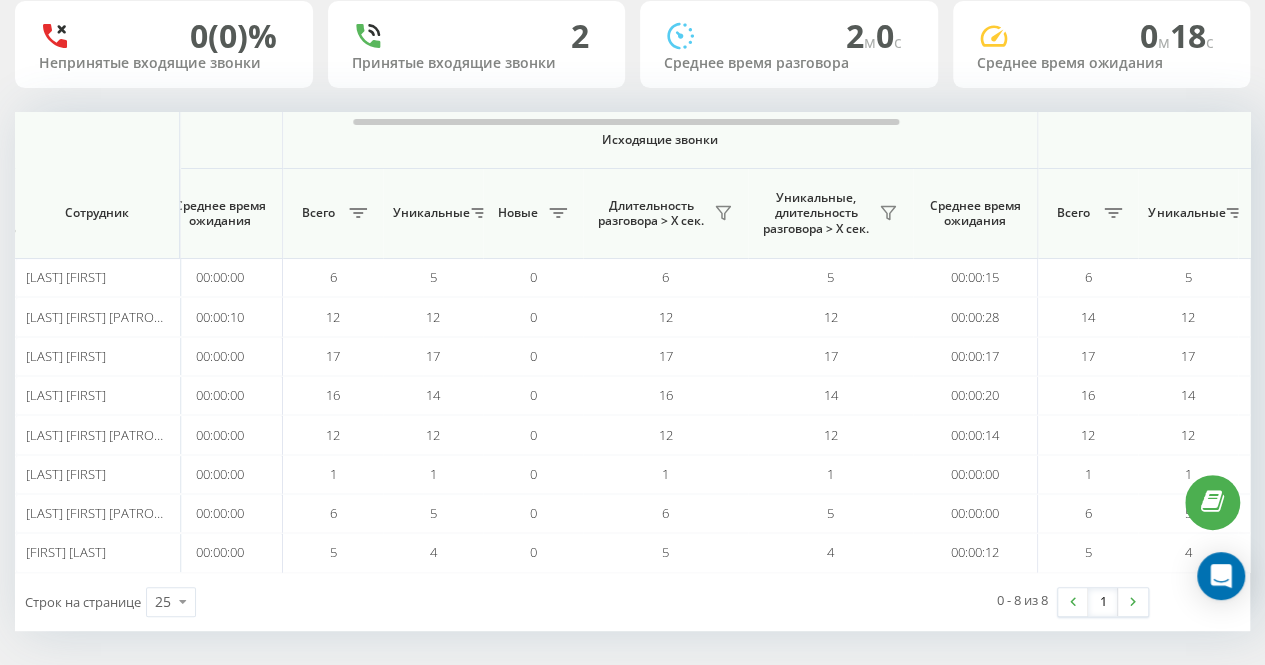 click on "Строк на странице 25 10 25 50 100 0 - 8 из 8 1" at bounding box center (632, 602) 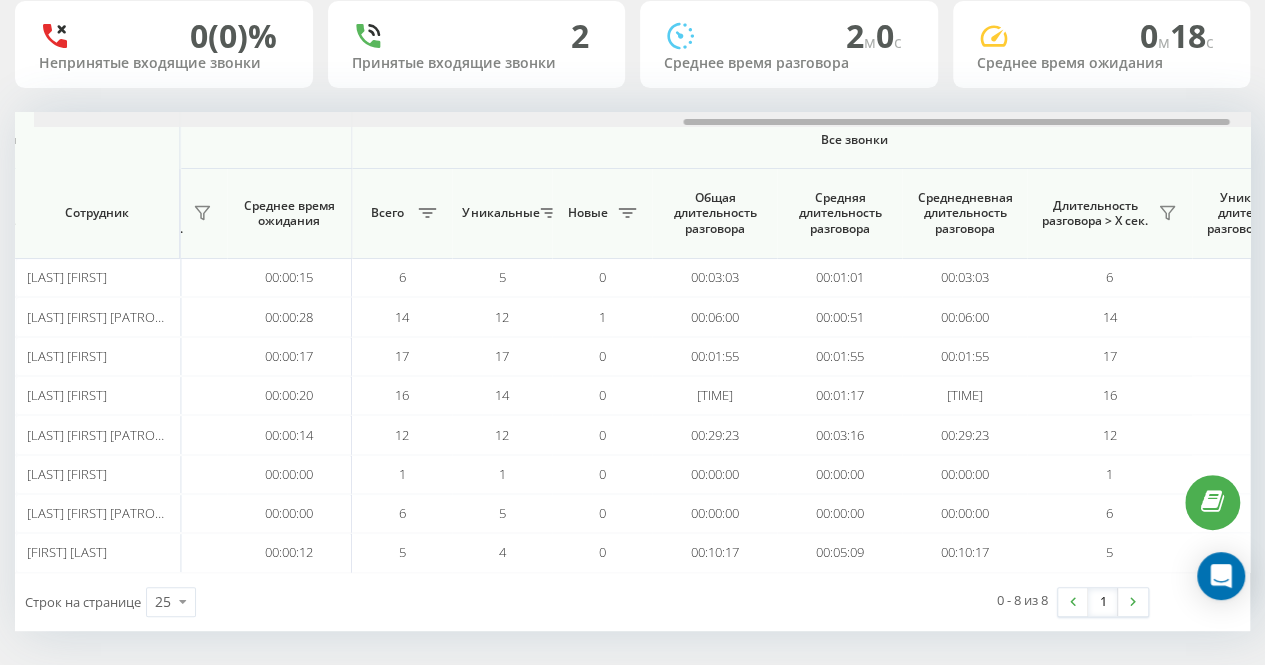 scroll, scrollTop: 0, scrollLeft: 1442, axis: horizontal 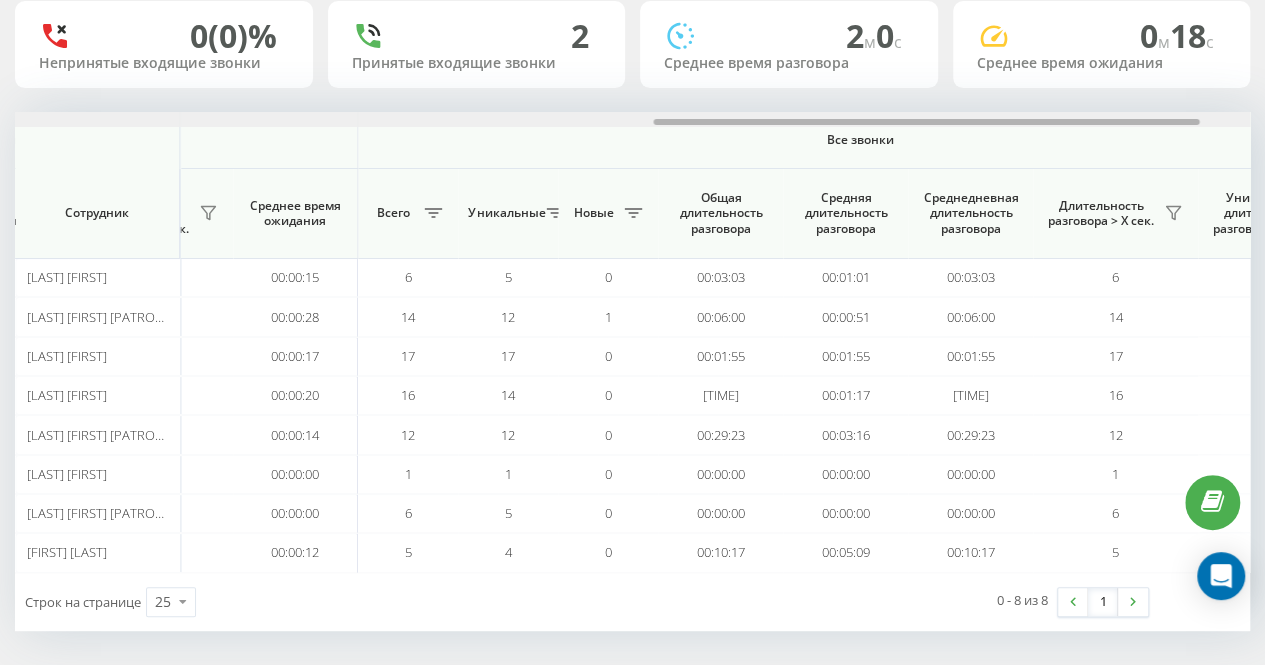 drag, startPoint x: 668, startPoint y: 125, endPoint x: 969, endPoint y: 122, distance: 301.01495 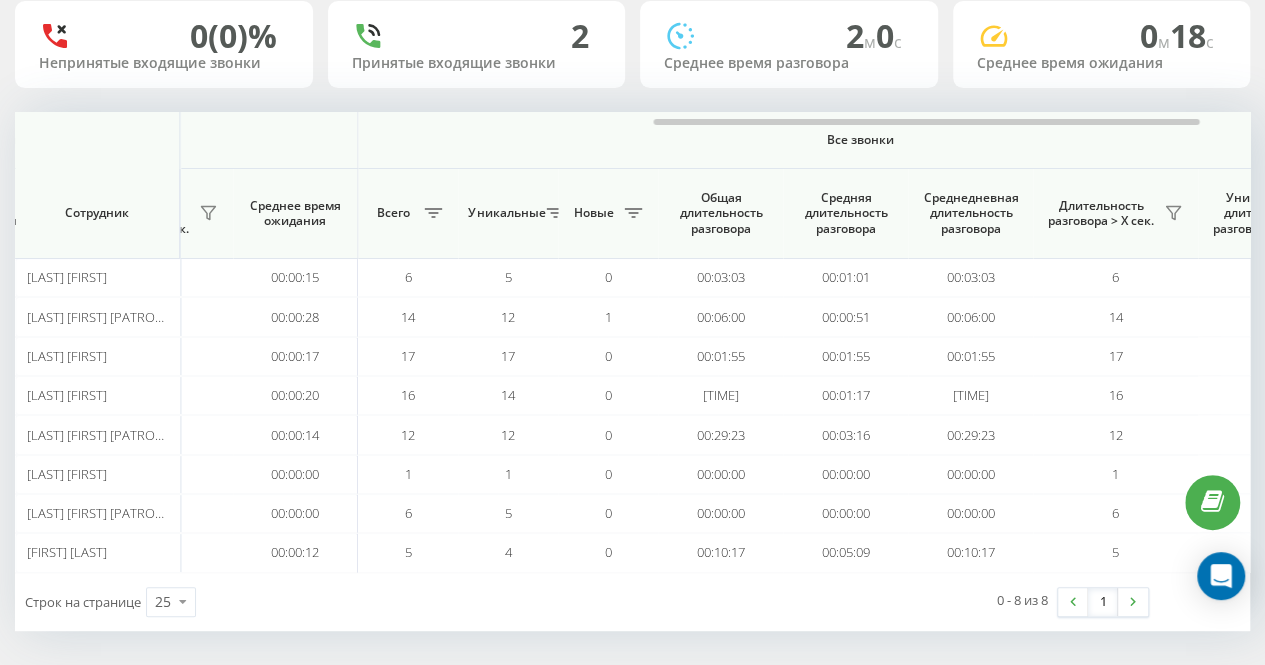 click on "0 - 8 из 8 1" at bounding box center [931, 602] 